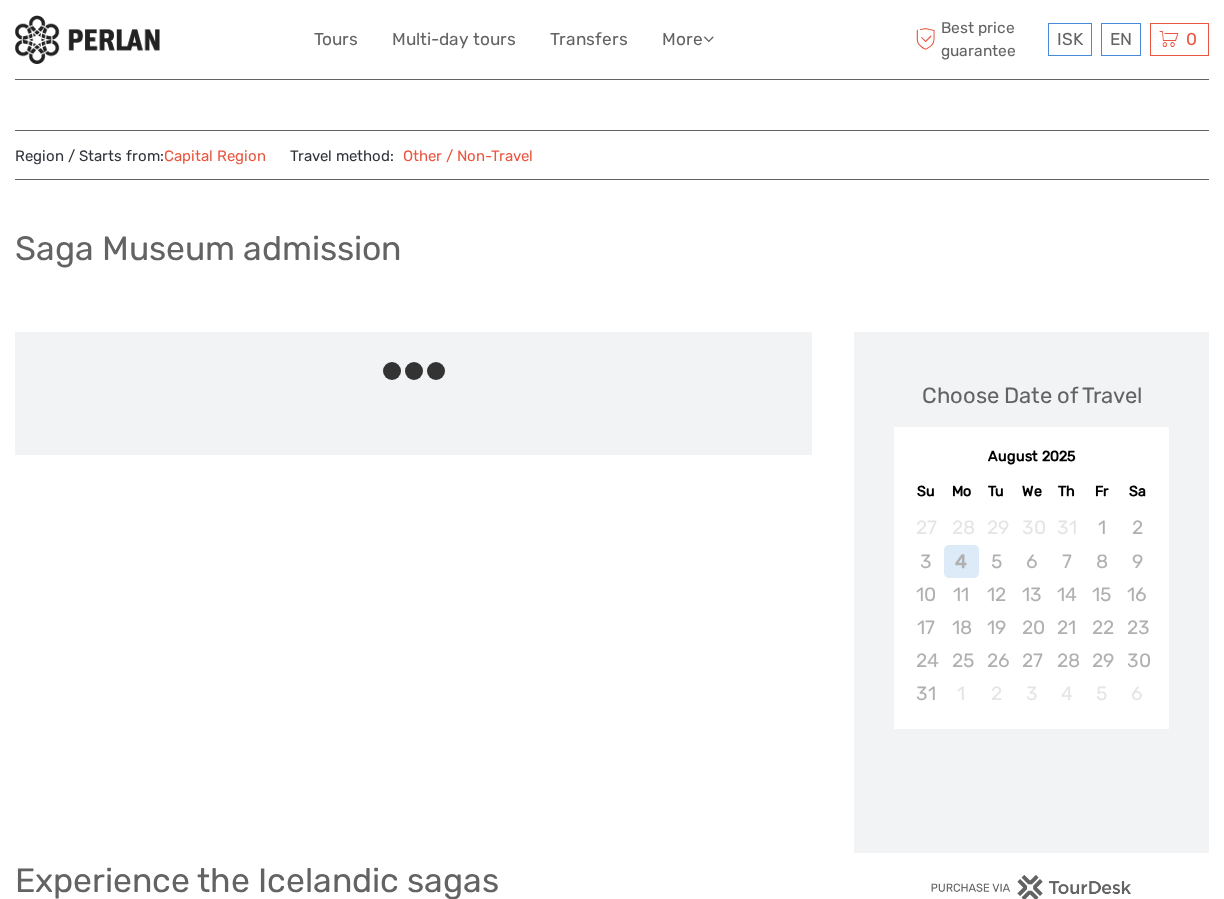 scroll, scrollTop: 0, scrollLeft: 0, axis: both 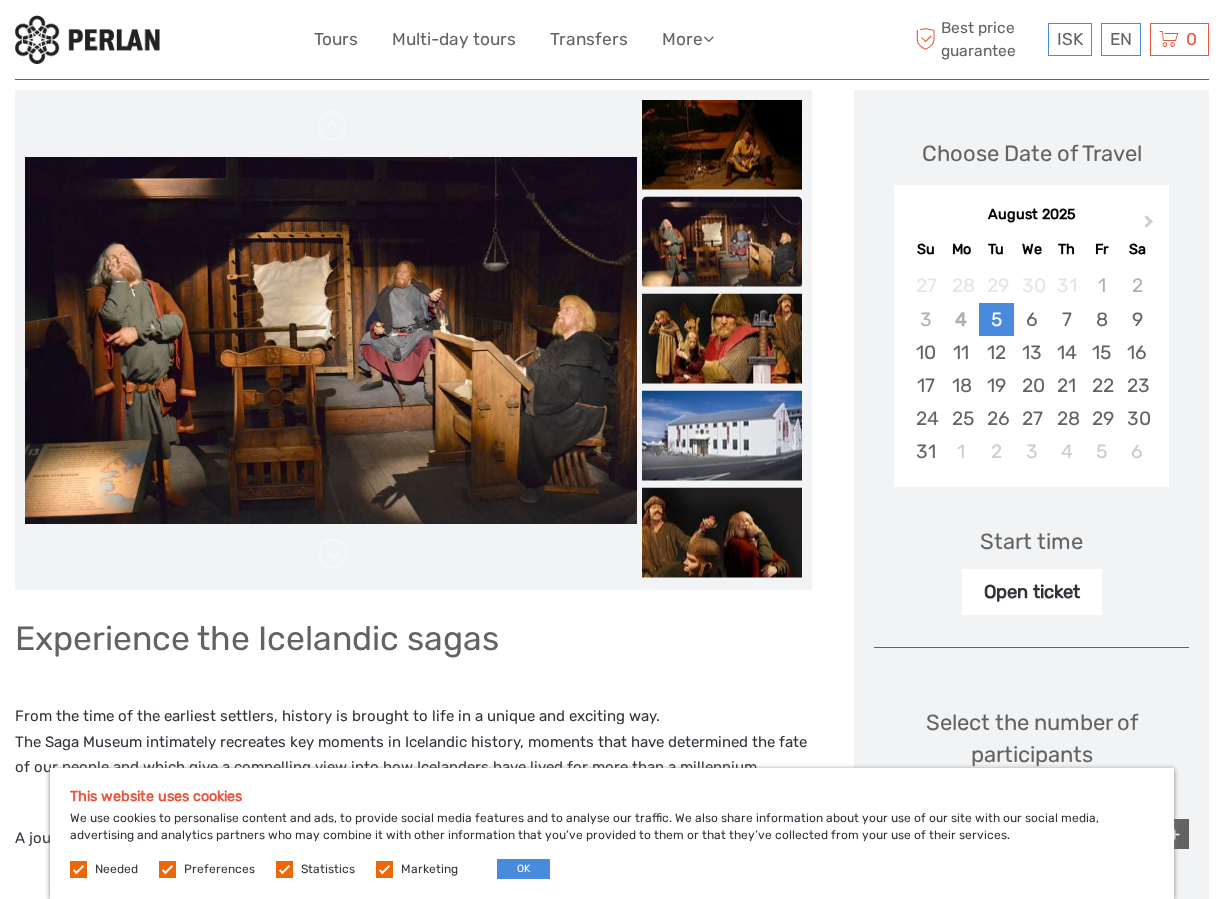 click on "ISK
ISK
€
$
£
EN
English
Español
Deutsch
Tours
Multi-day tours
Transfers
More
Food & drink
Travel Articles
Back to Perlan
Food & drink
Travel Articles
Back to Perlan
Best price guarantee" at bounding box center (612, 39) 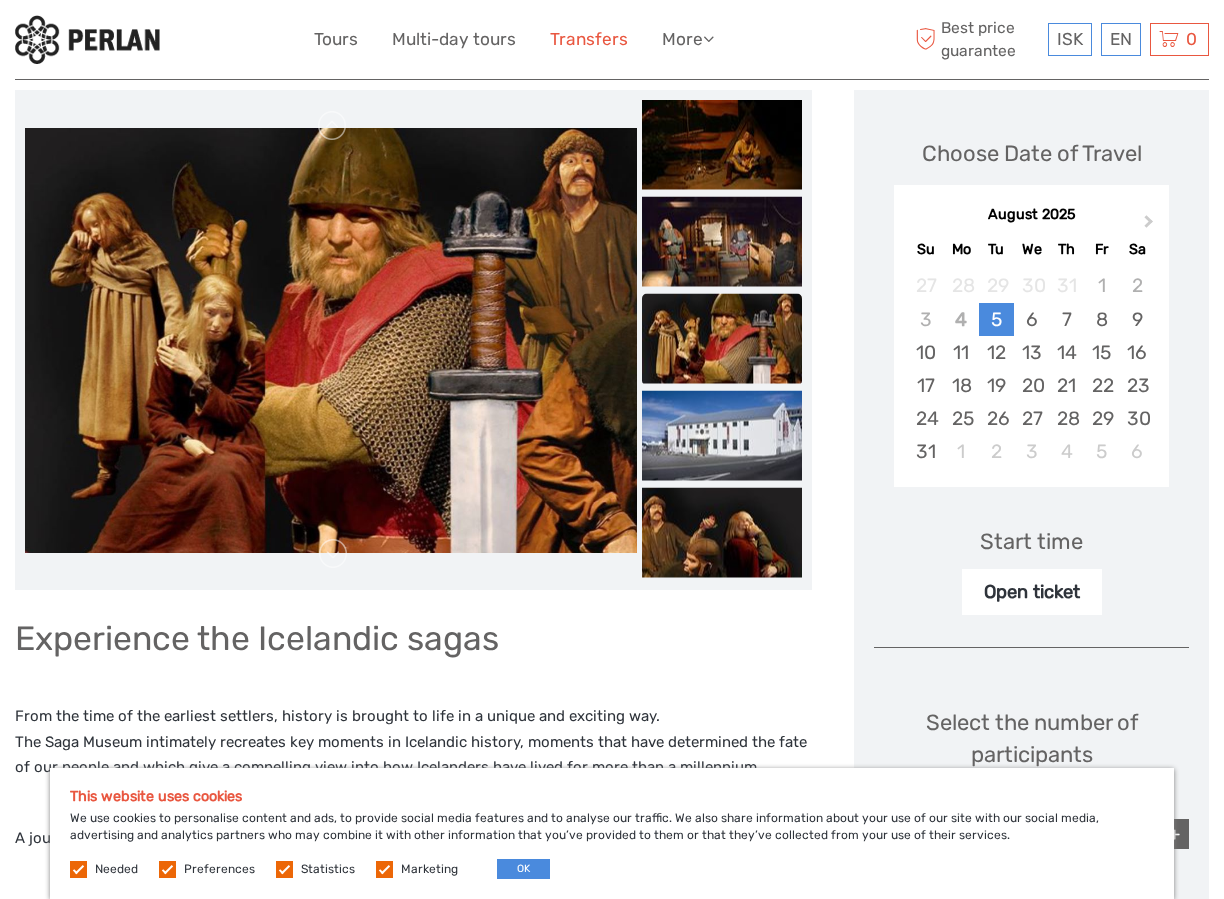click on "Transfers" at bounding box center [589, 39] 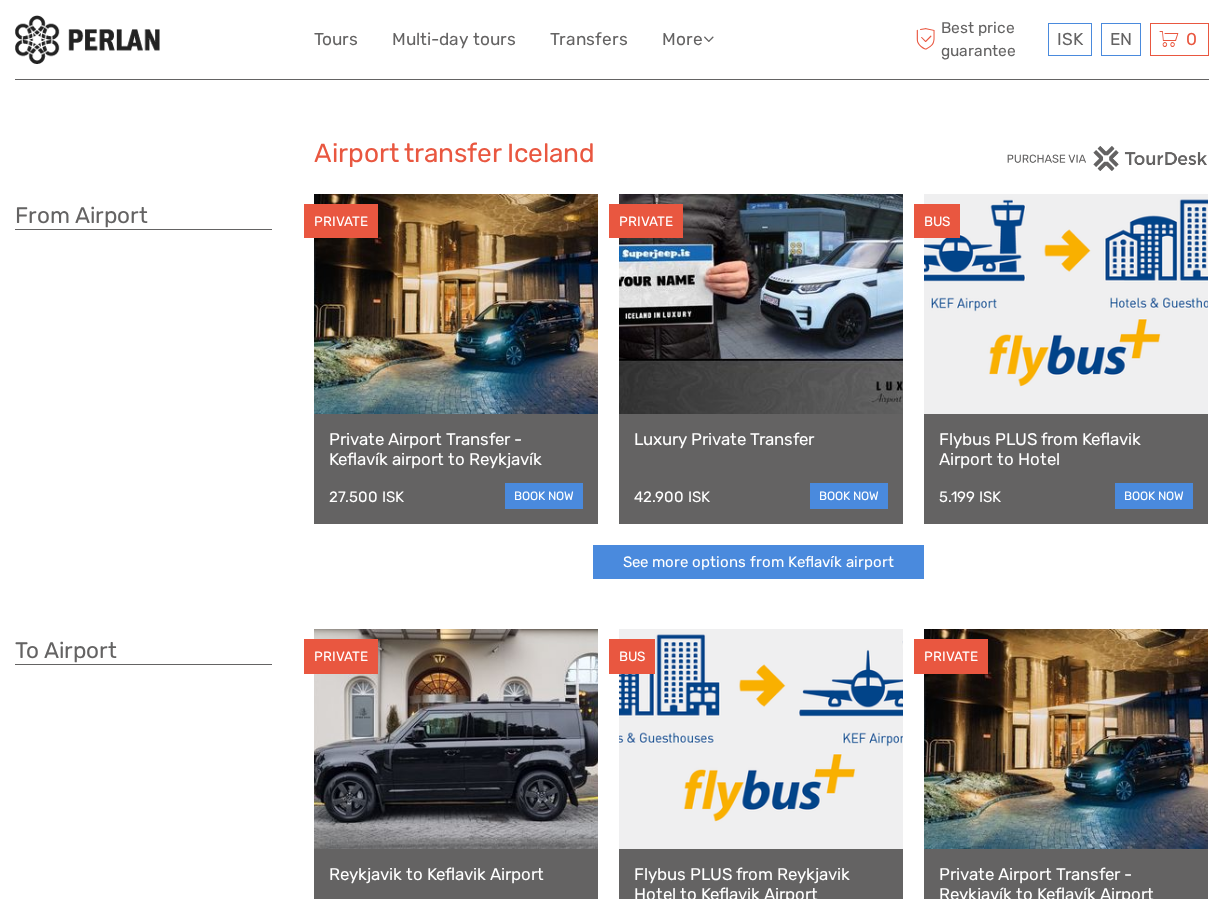 scroll, scrollTop: 0, scrollLeft: 0, axis: both 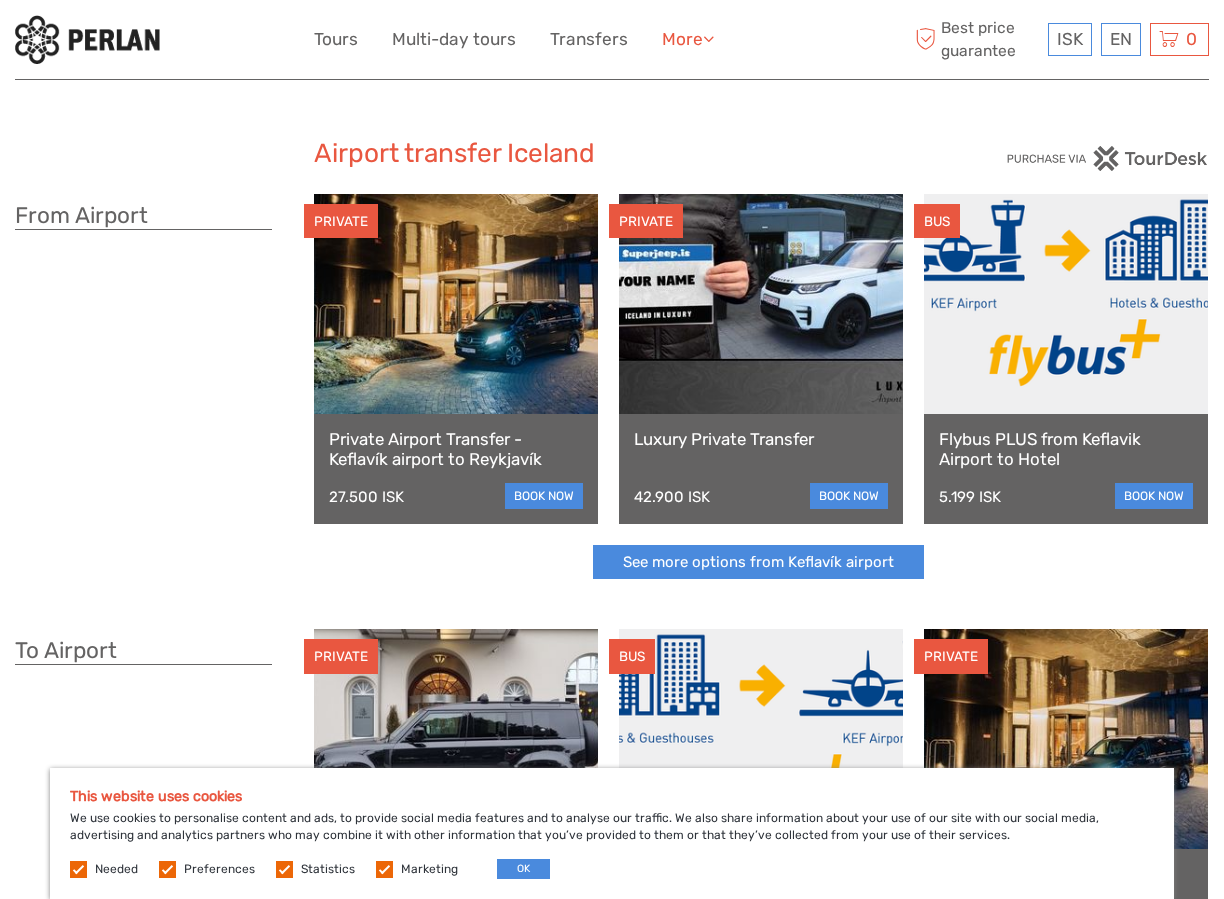 click on "More" at bounding box center [688, 39] 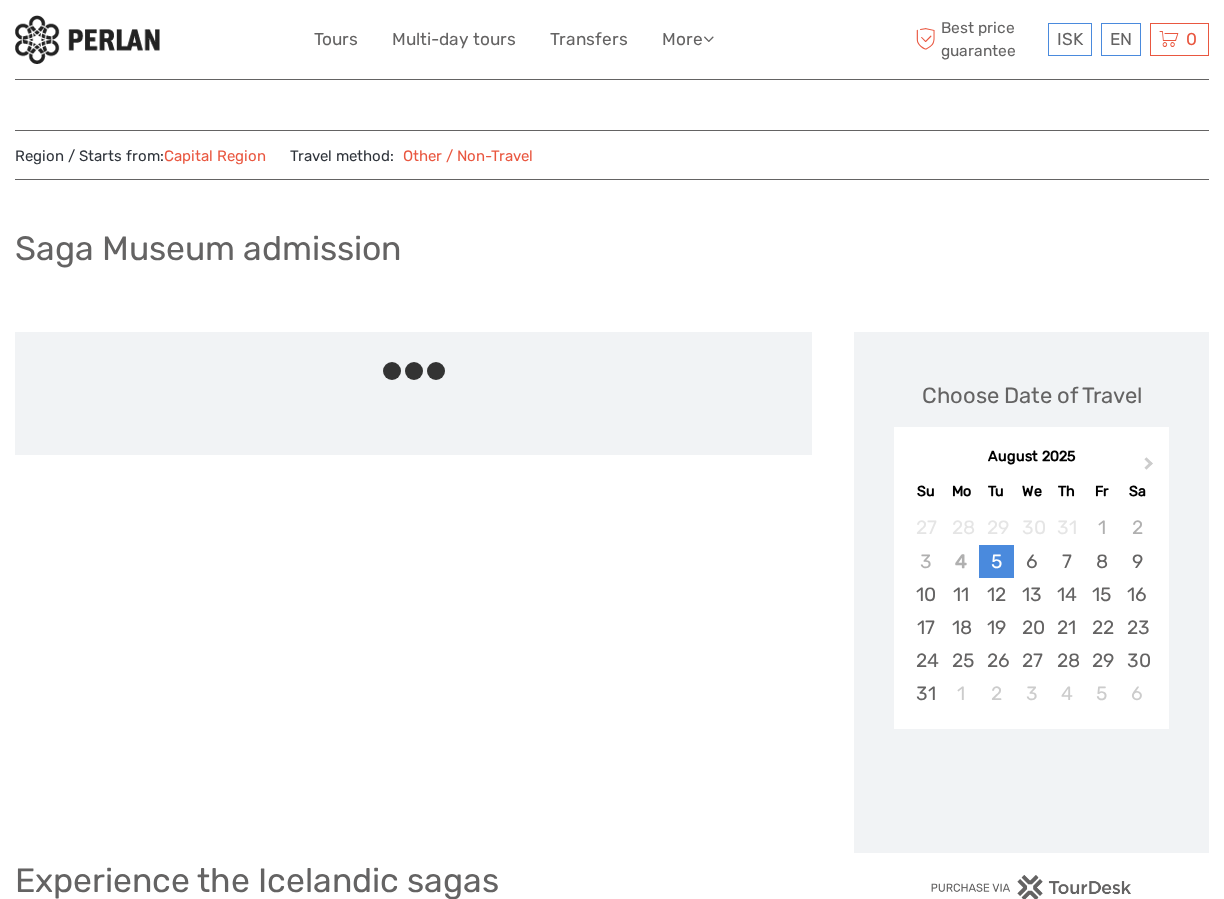 scroll, scrollTop: 242, scrollLeft: 0, axis: vertical 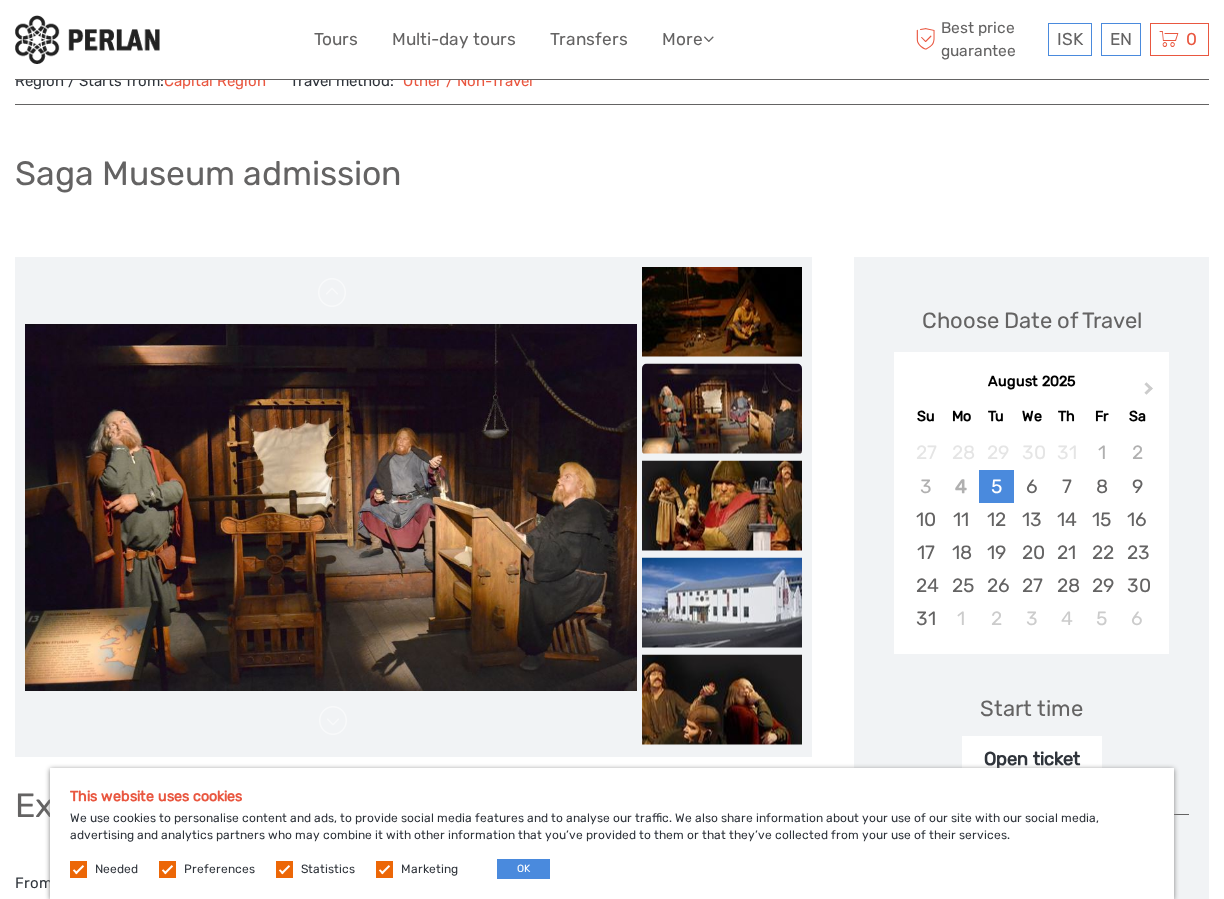 click at bounding box center (331, 507) 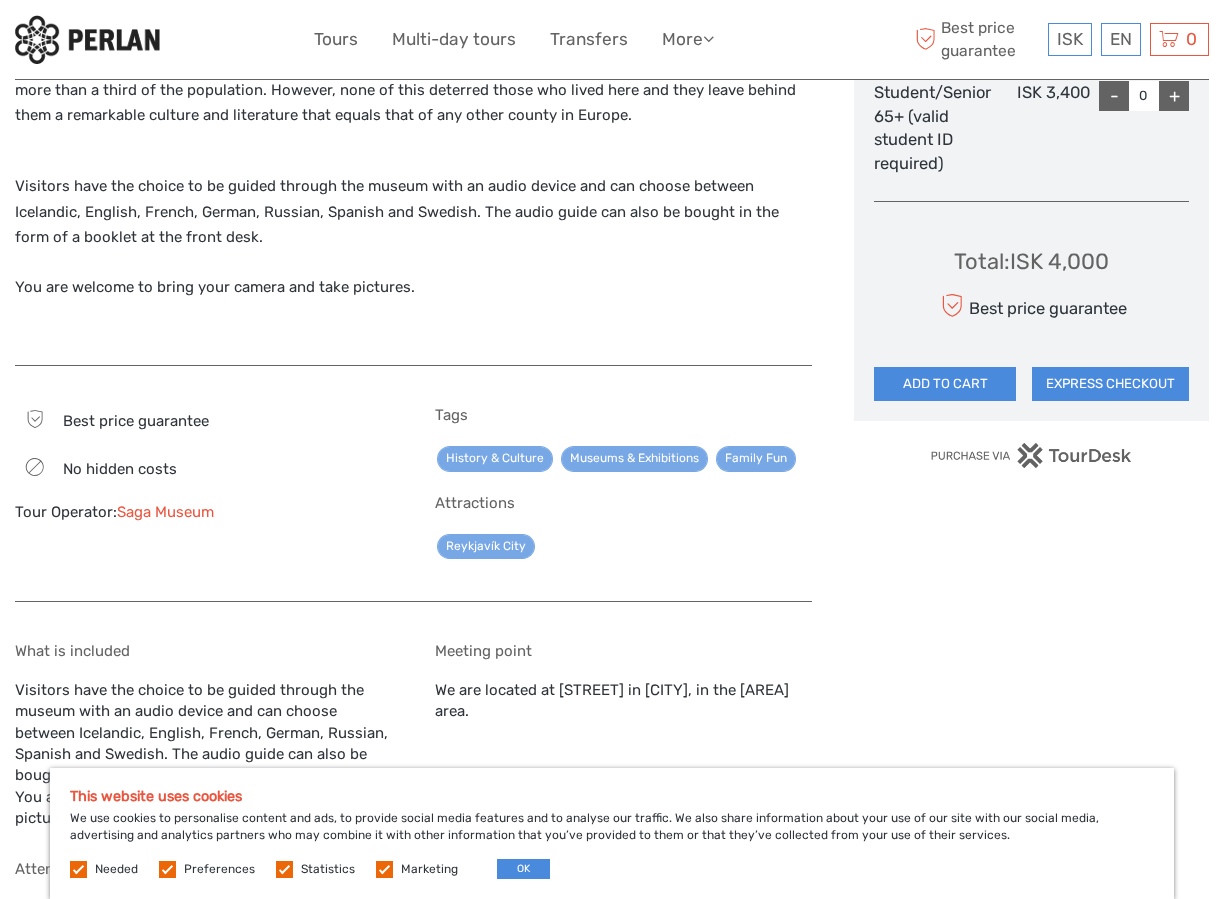 scroll, scrollTop: 1242, scrollLeft: 0, axis: vertical 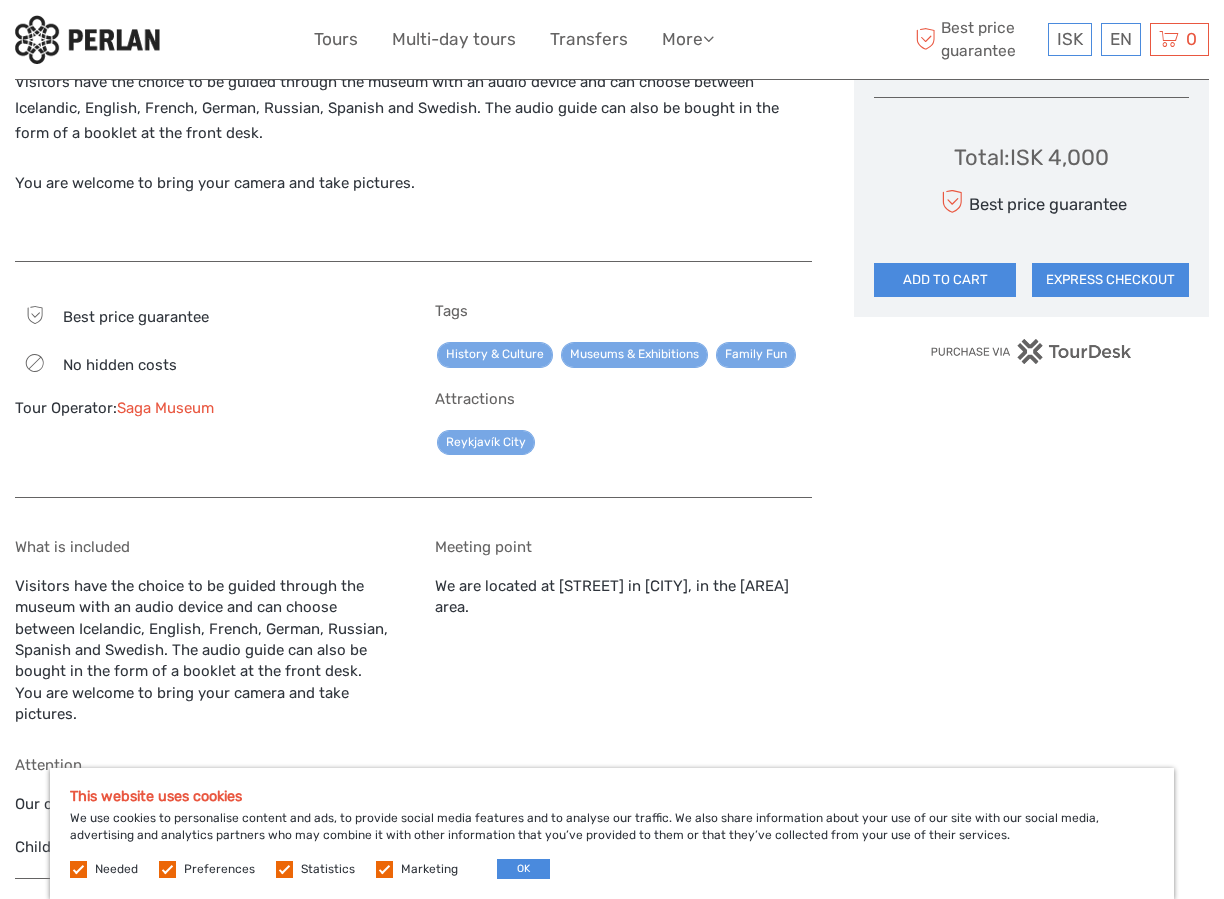 drag, startPoint x: 558, startPoint y: 584, endPoint x: 571, endPoint y: 612, distance: 30.870699 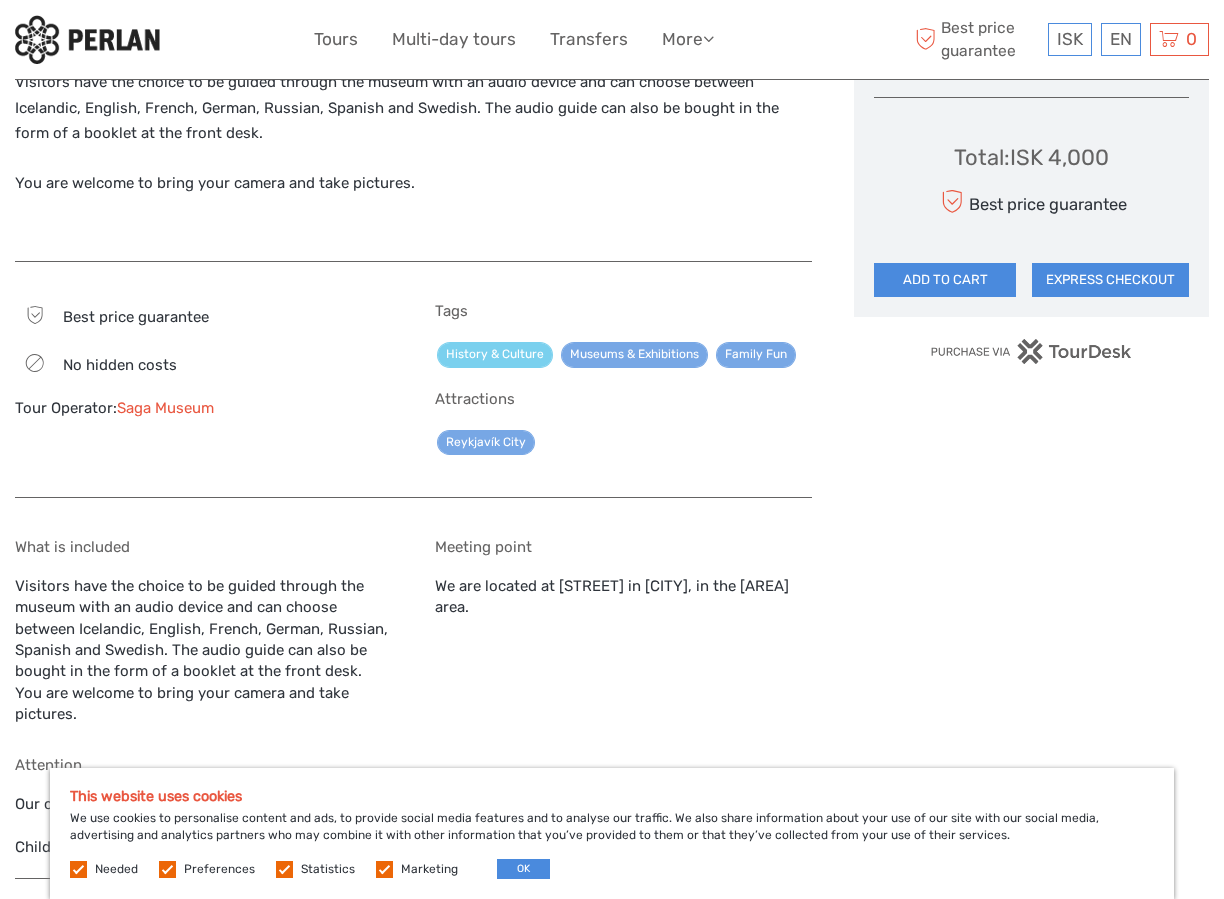 click on "History & Culture" at bounding box center [495, 354] 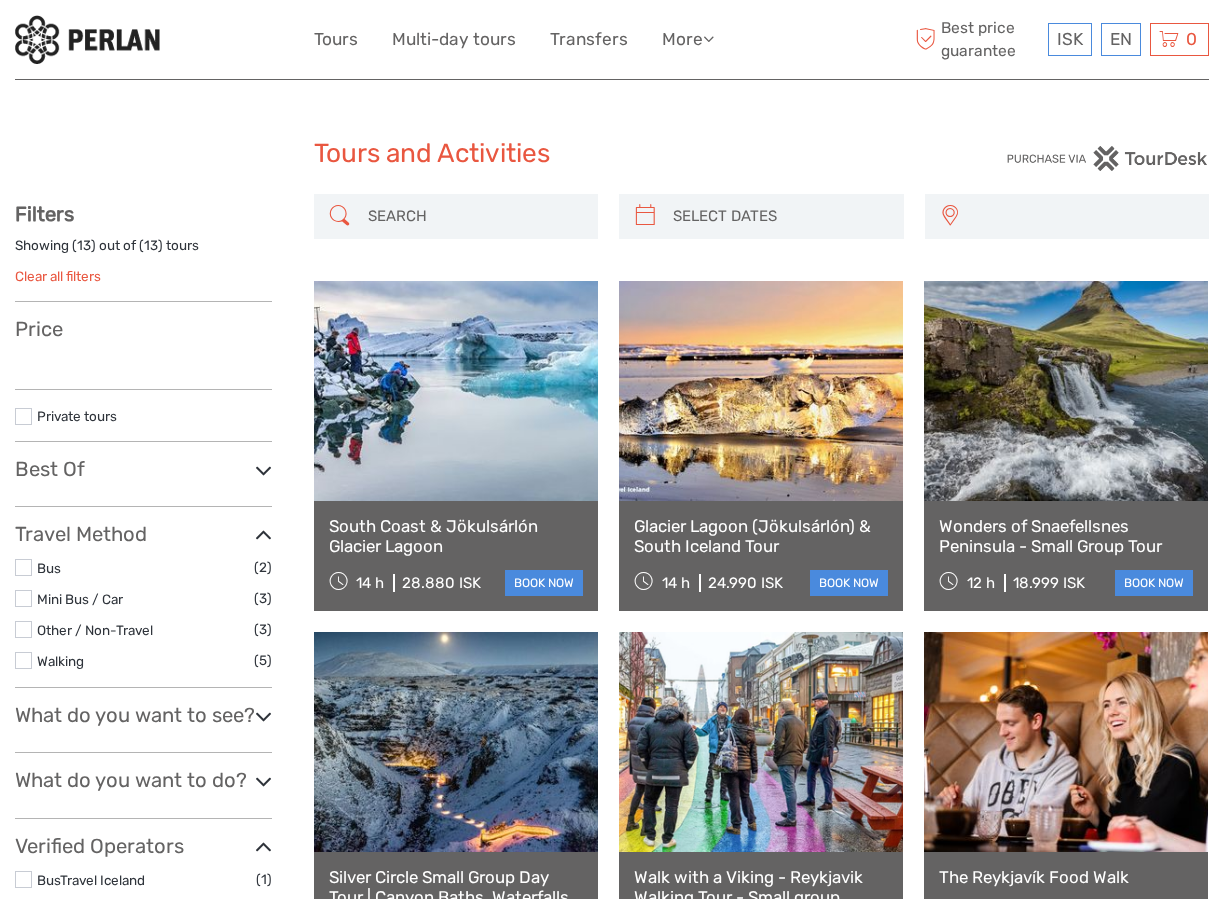 select 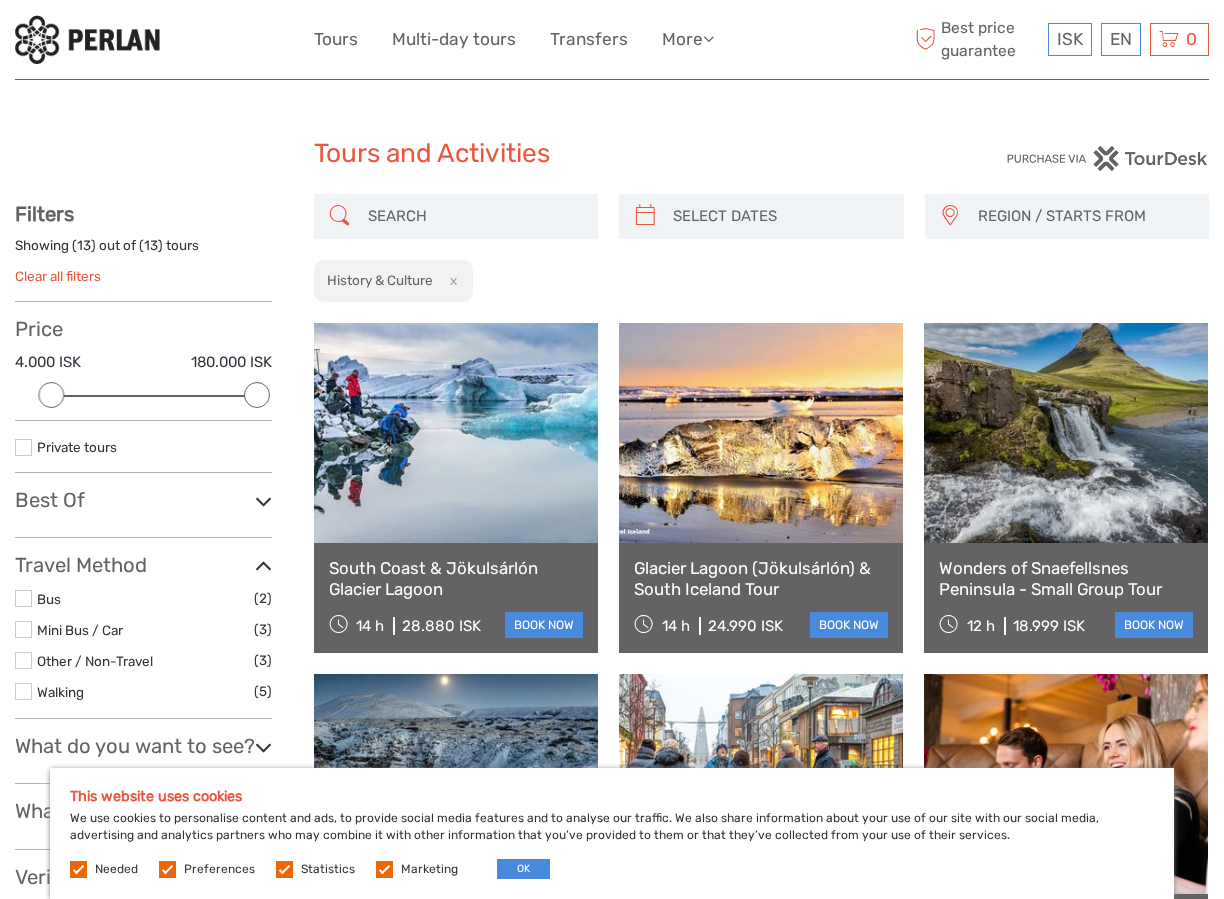 scroll, scrollTop: 0, scrollLeft: 0, axis: both 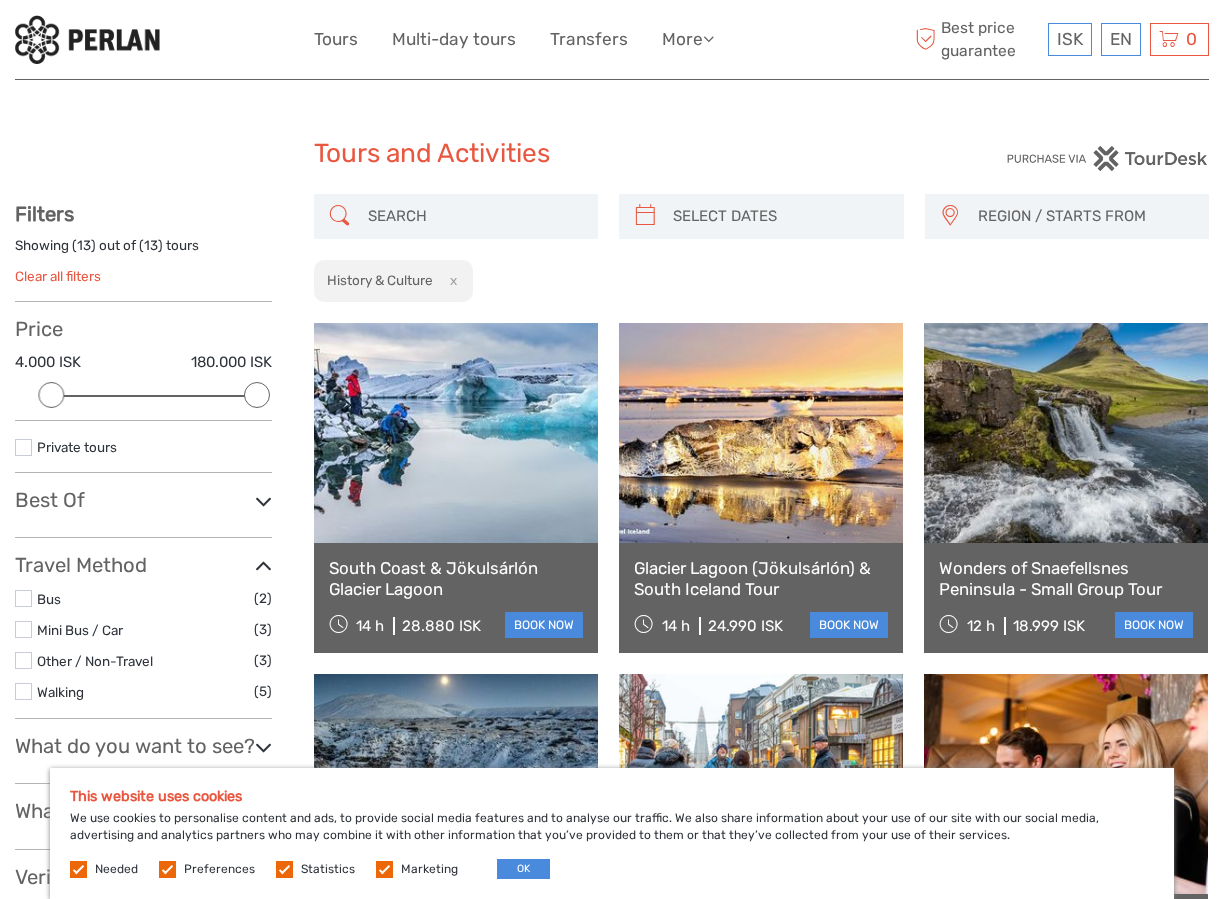 click at bounding box center [23, 598] 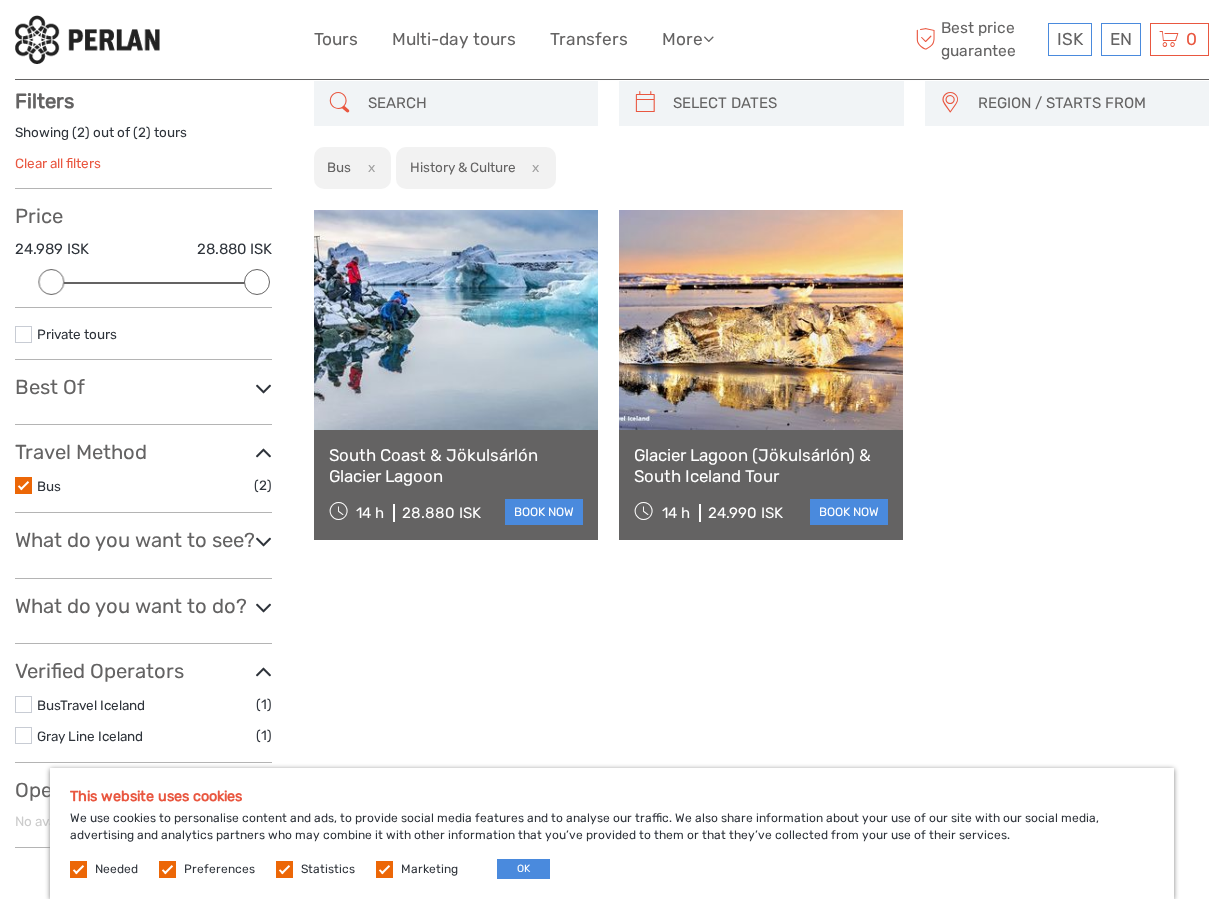 scroll, scrollTop: 114, scrollLeft: 0, axis: vertical 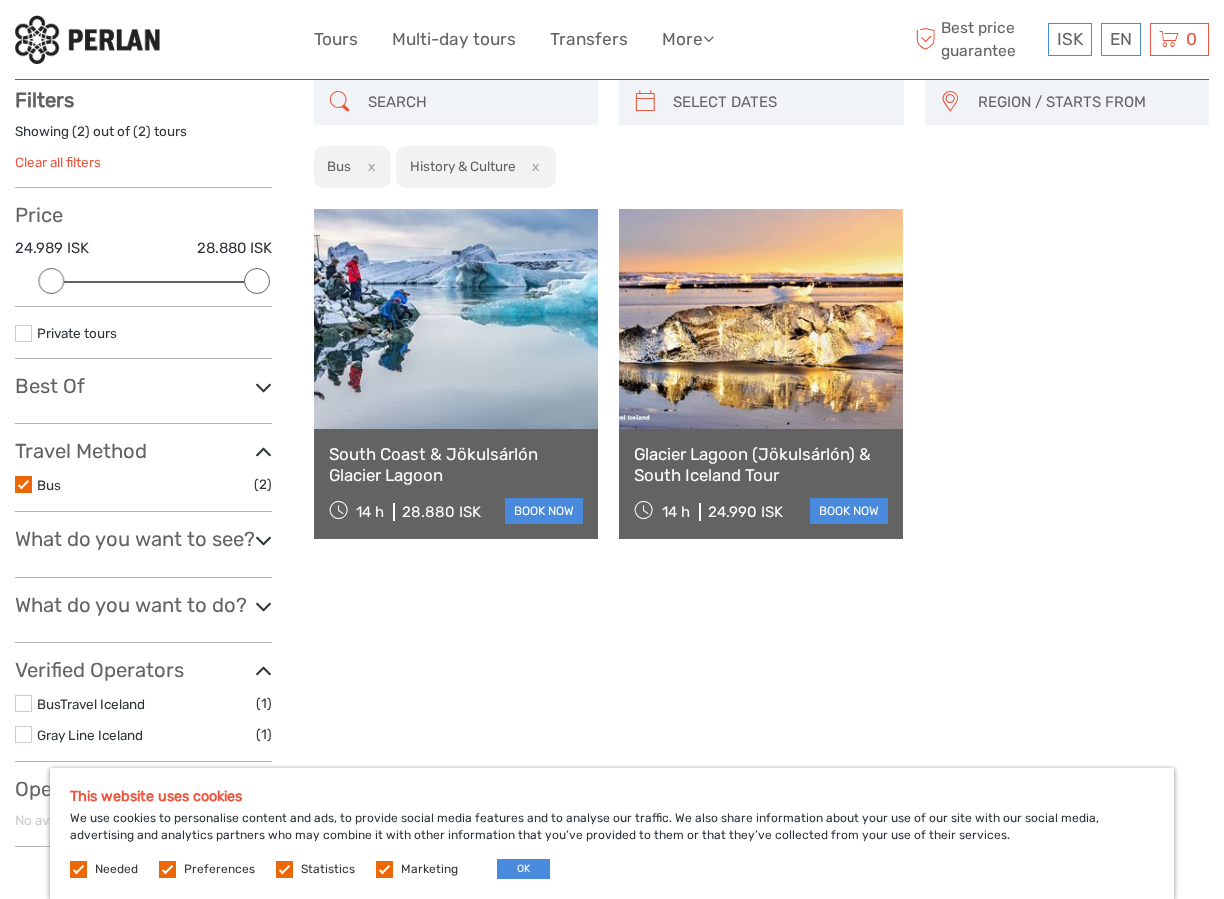 click at bounding box center [23, 333] 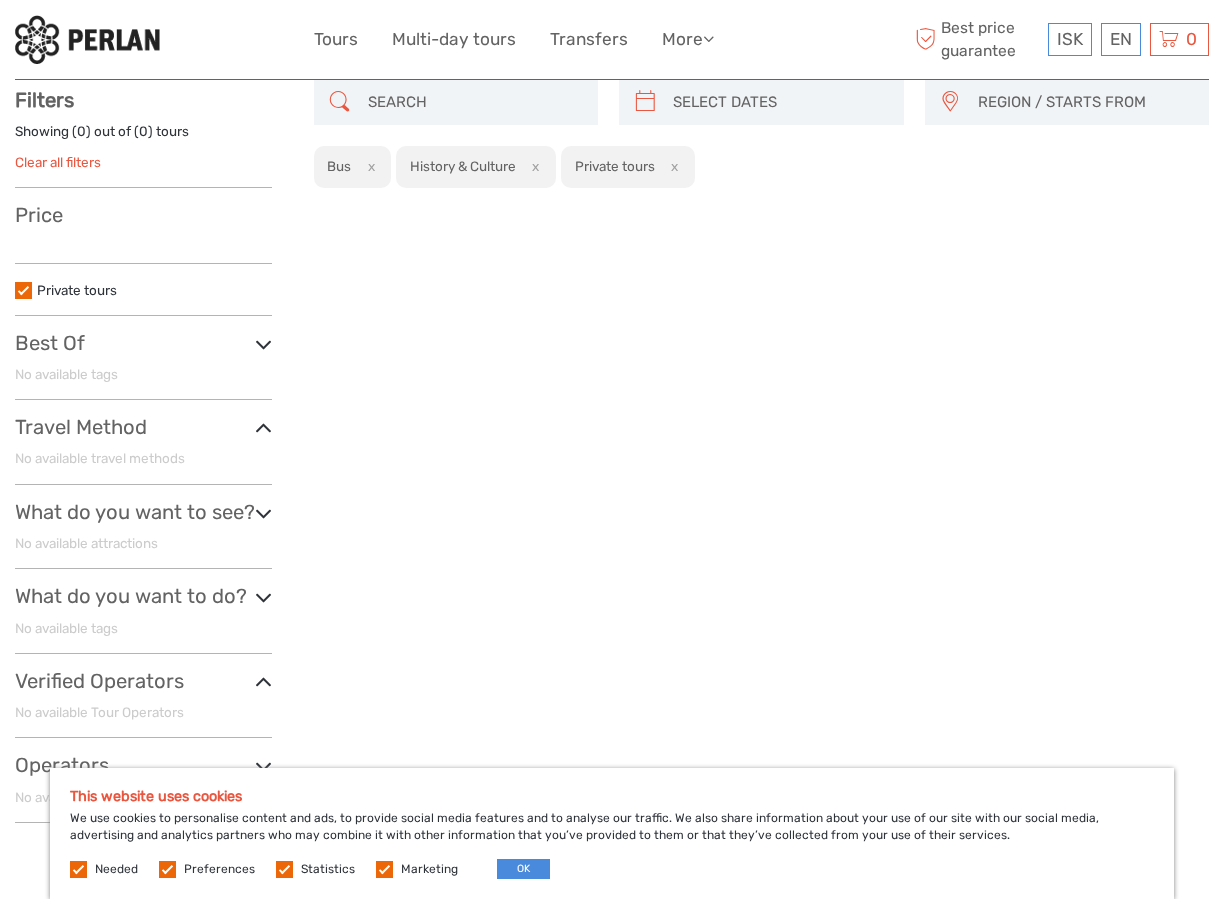 click at bounding box center (263, 428) 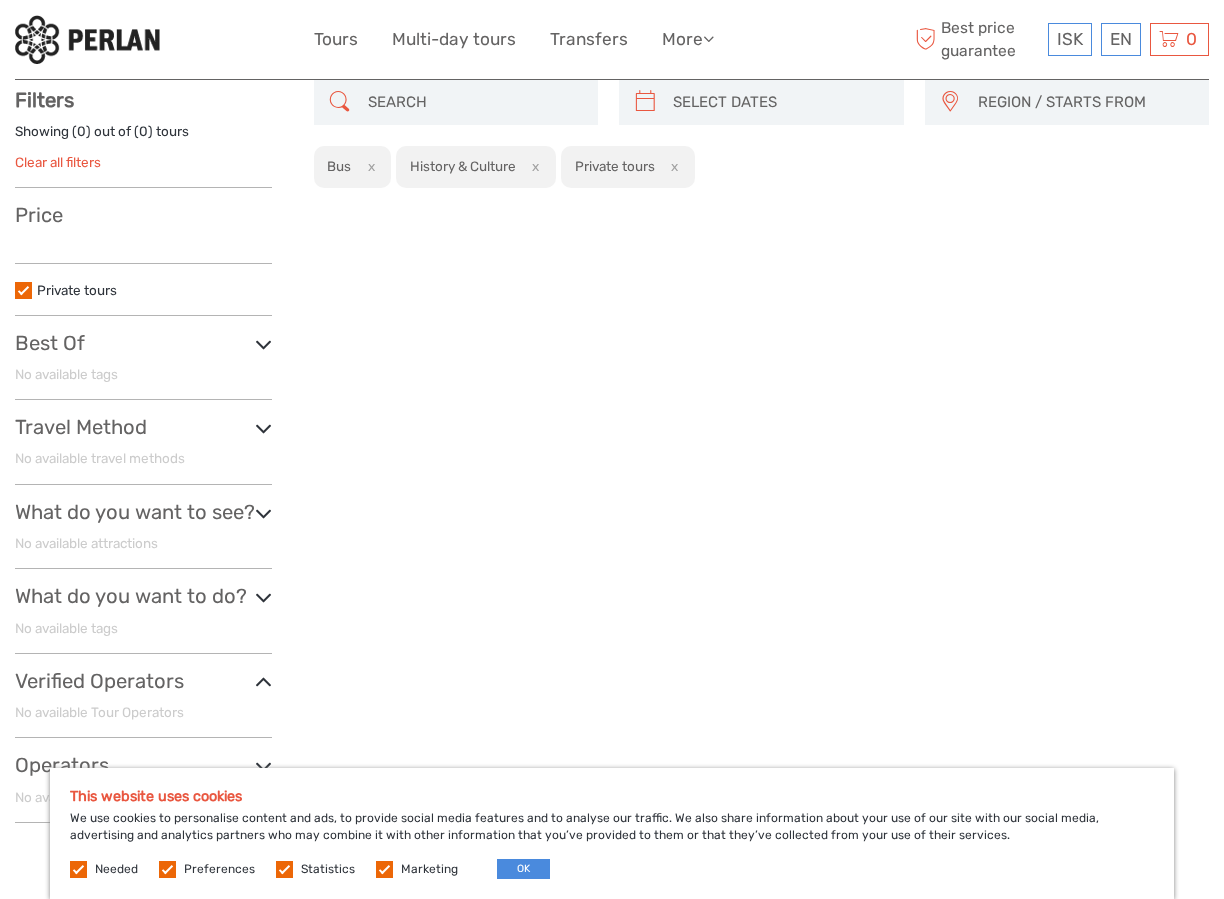 click at bounding box center [263, 428] 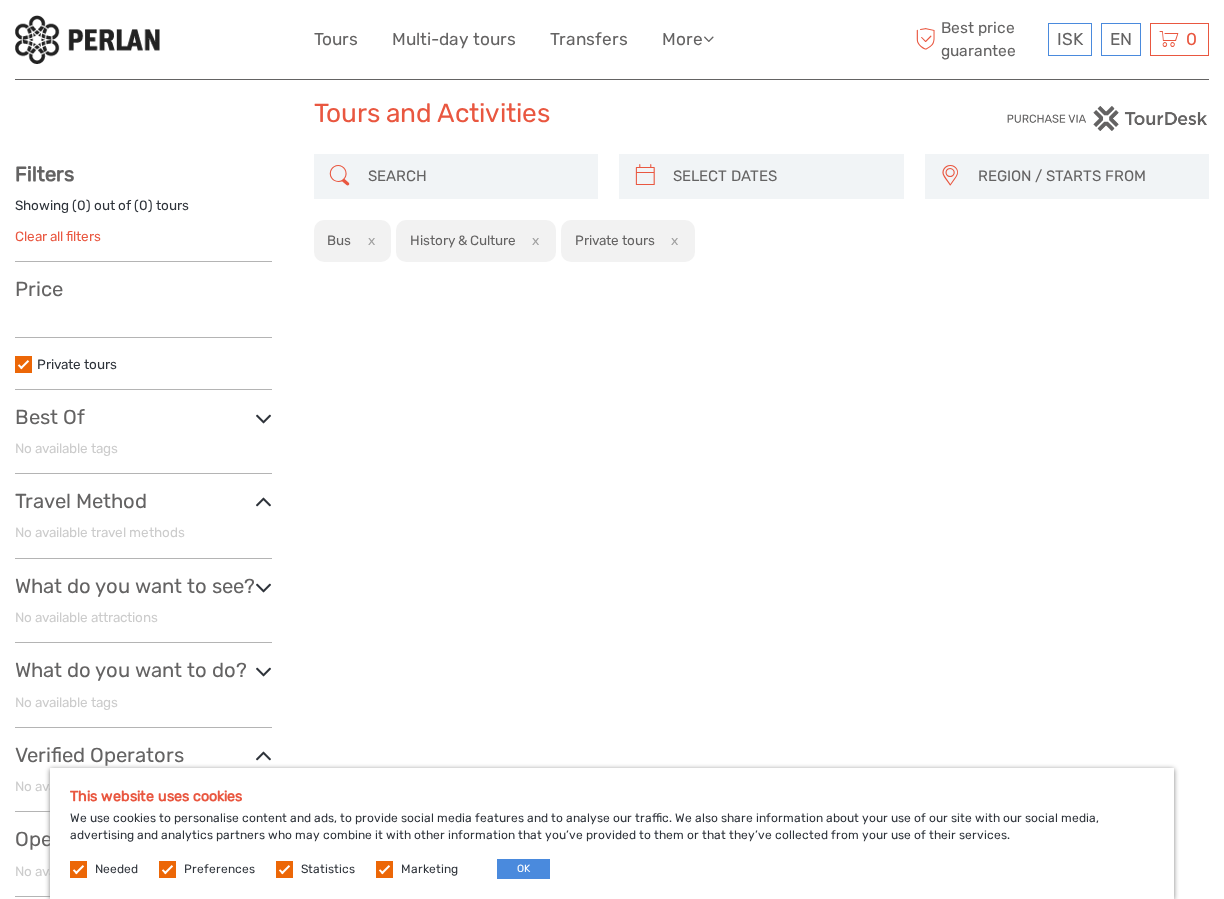 scroll, scrollTop: 0, scrollLeft: 0, axis: both 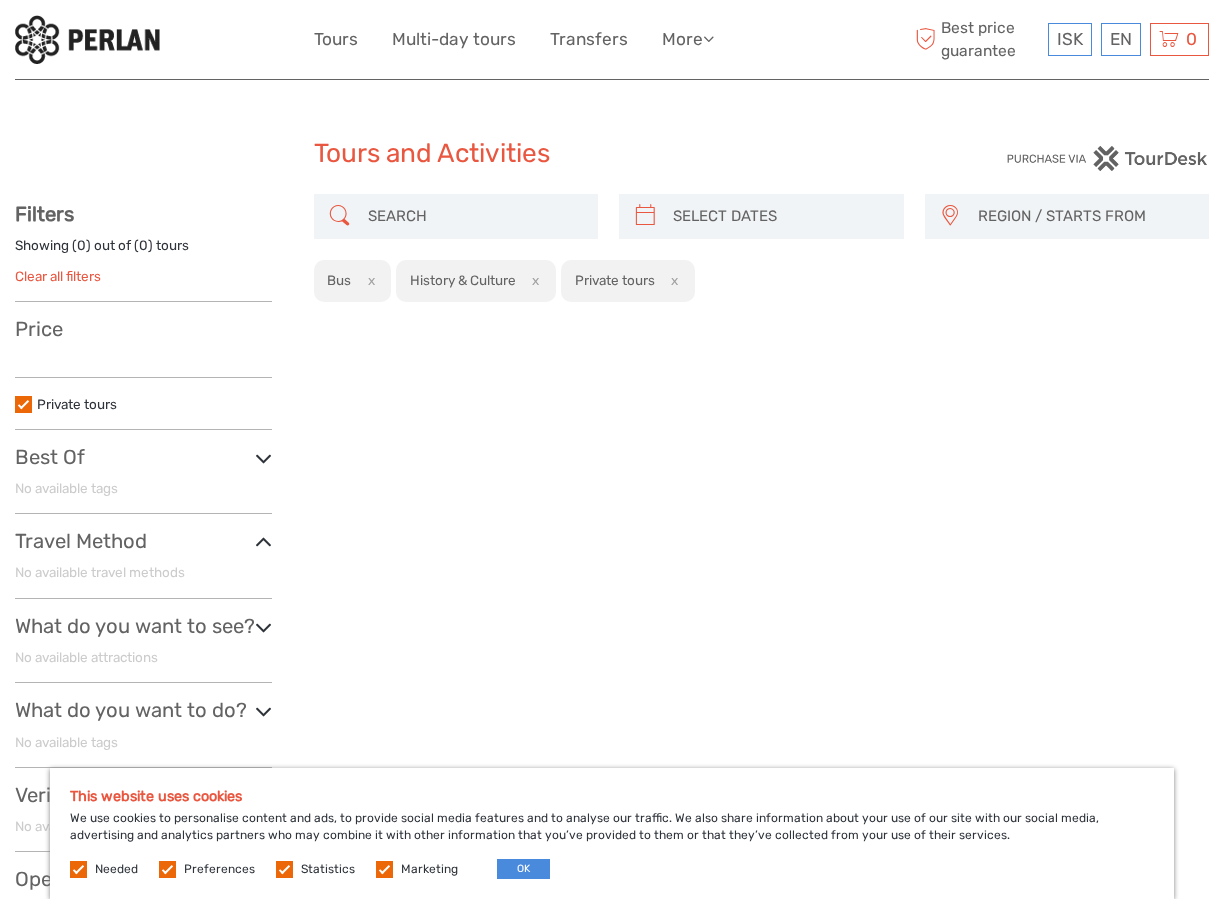 click on "Private tours" at bounding box center [615, 280] 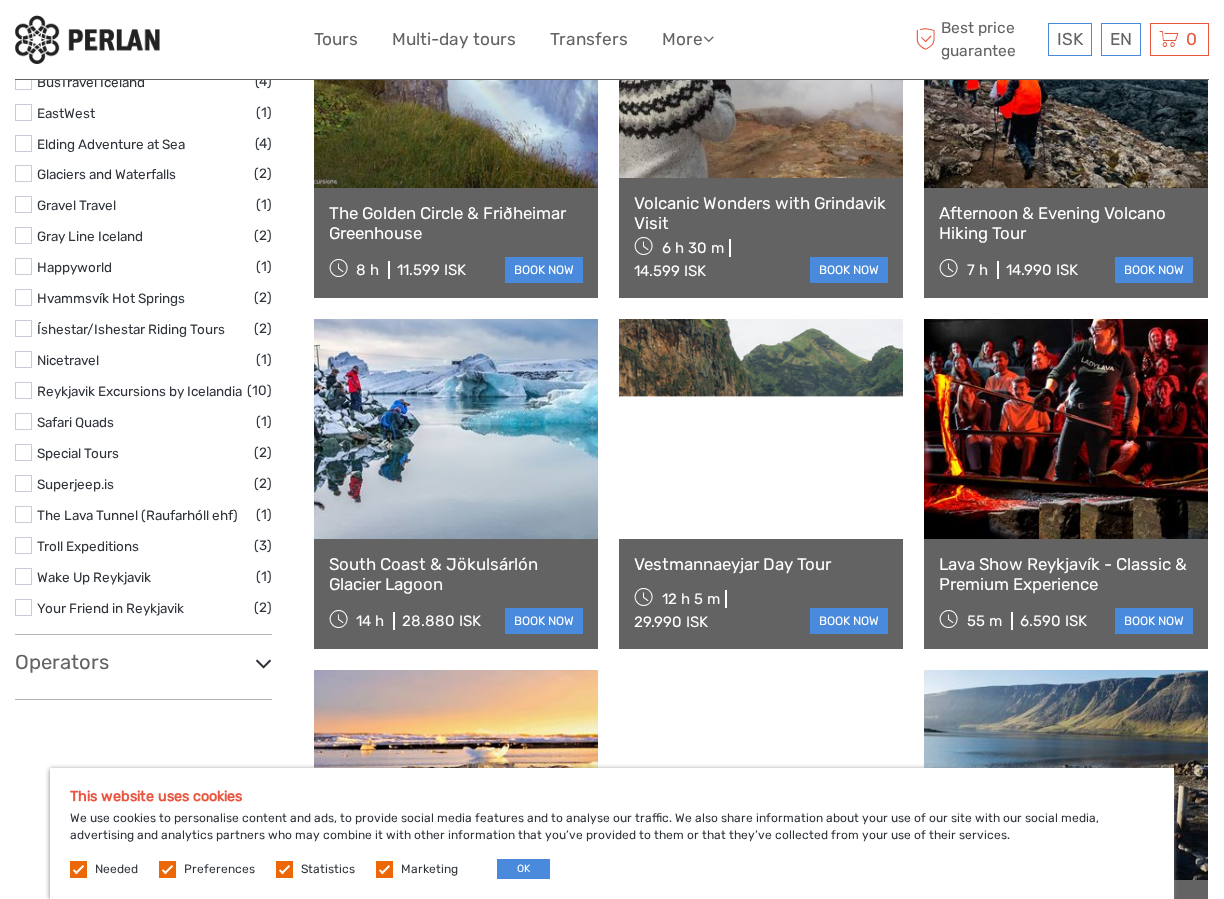 scroll, scrollTop: 947, scrollLeft: 0, axis: vertical 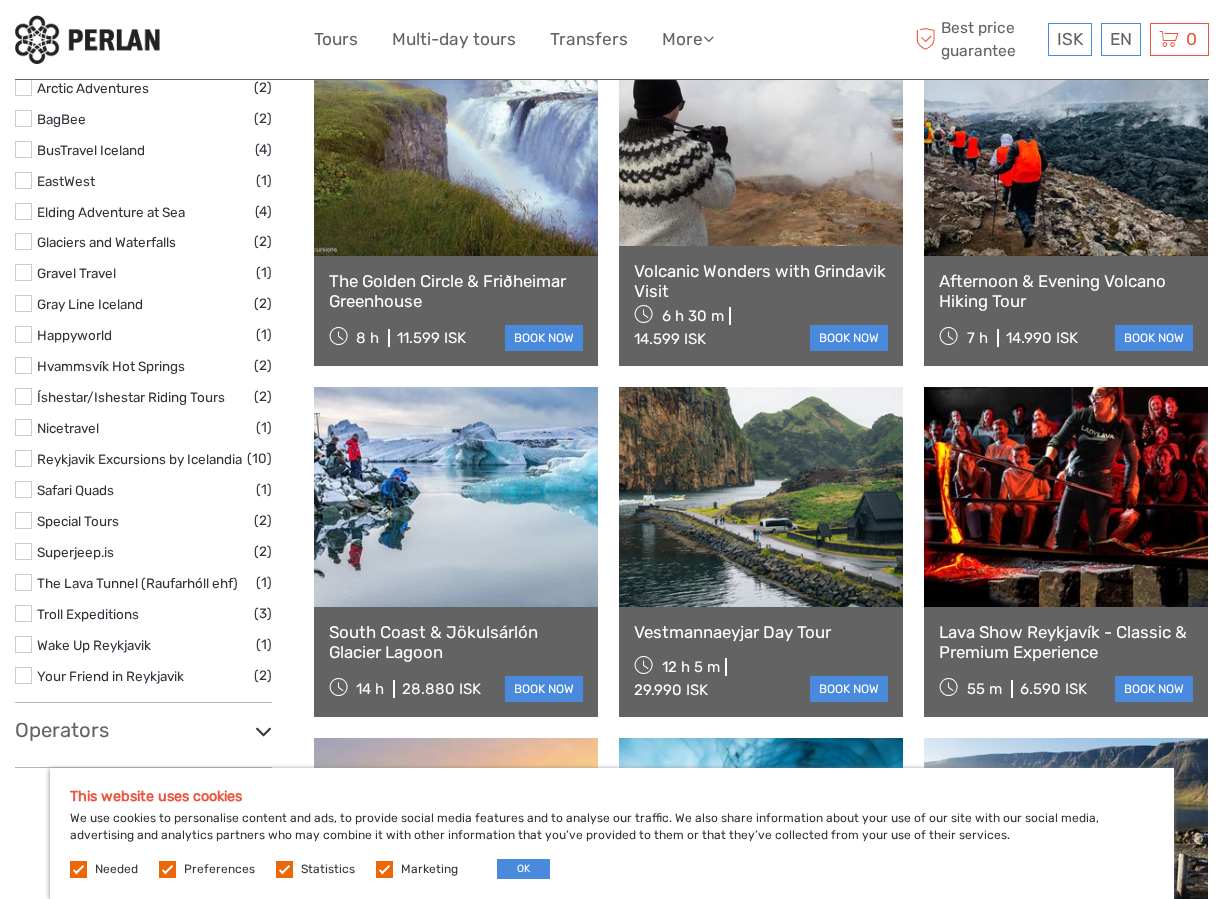 click on "The Golden Circle & Friðheimar Greenhouse
8 h
11.599 ISK
book now" at bounding box center [456, 311] 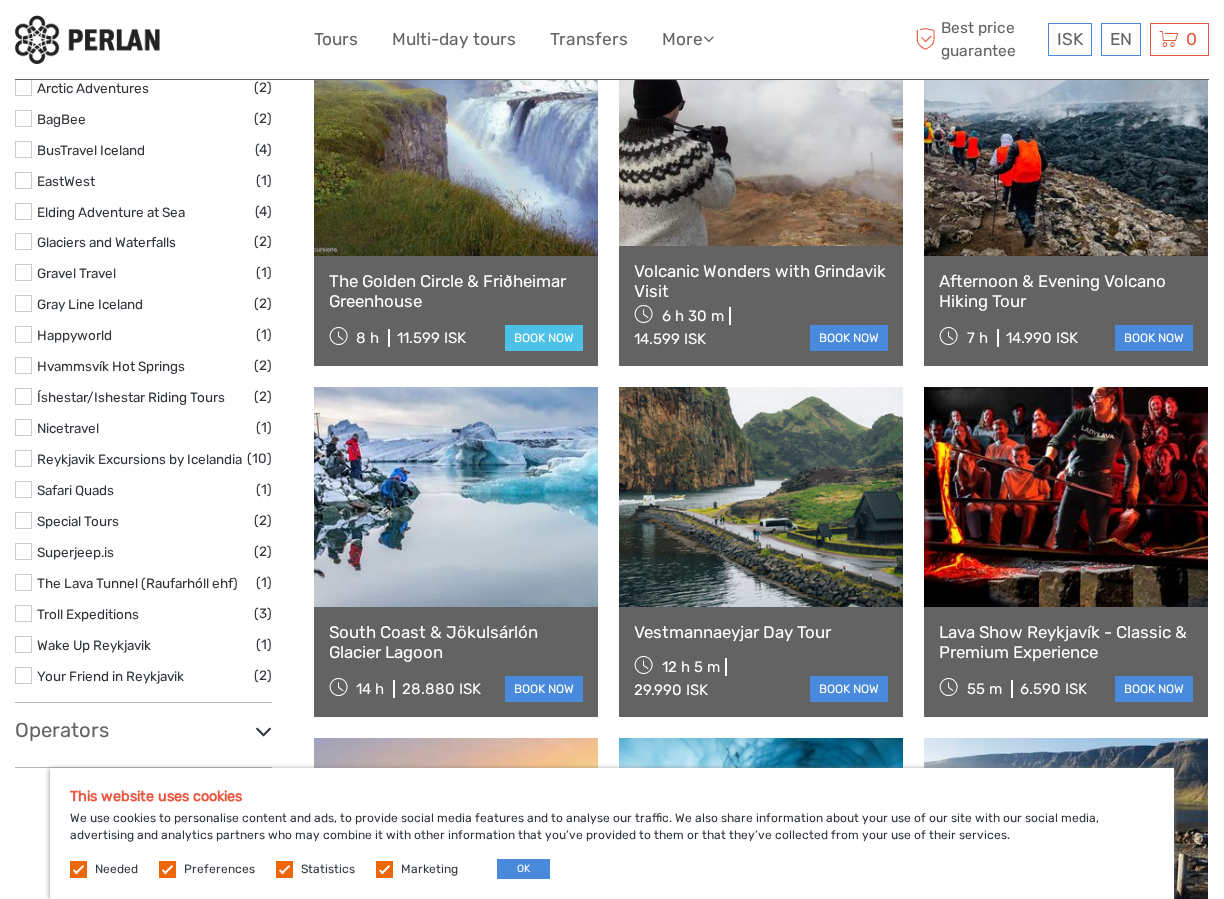 click on "book now" at bounding box center [544, 338] 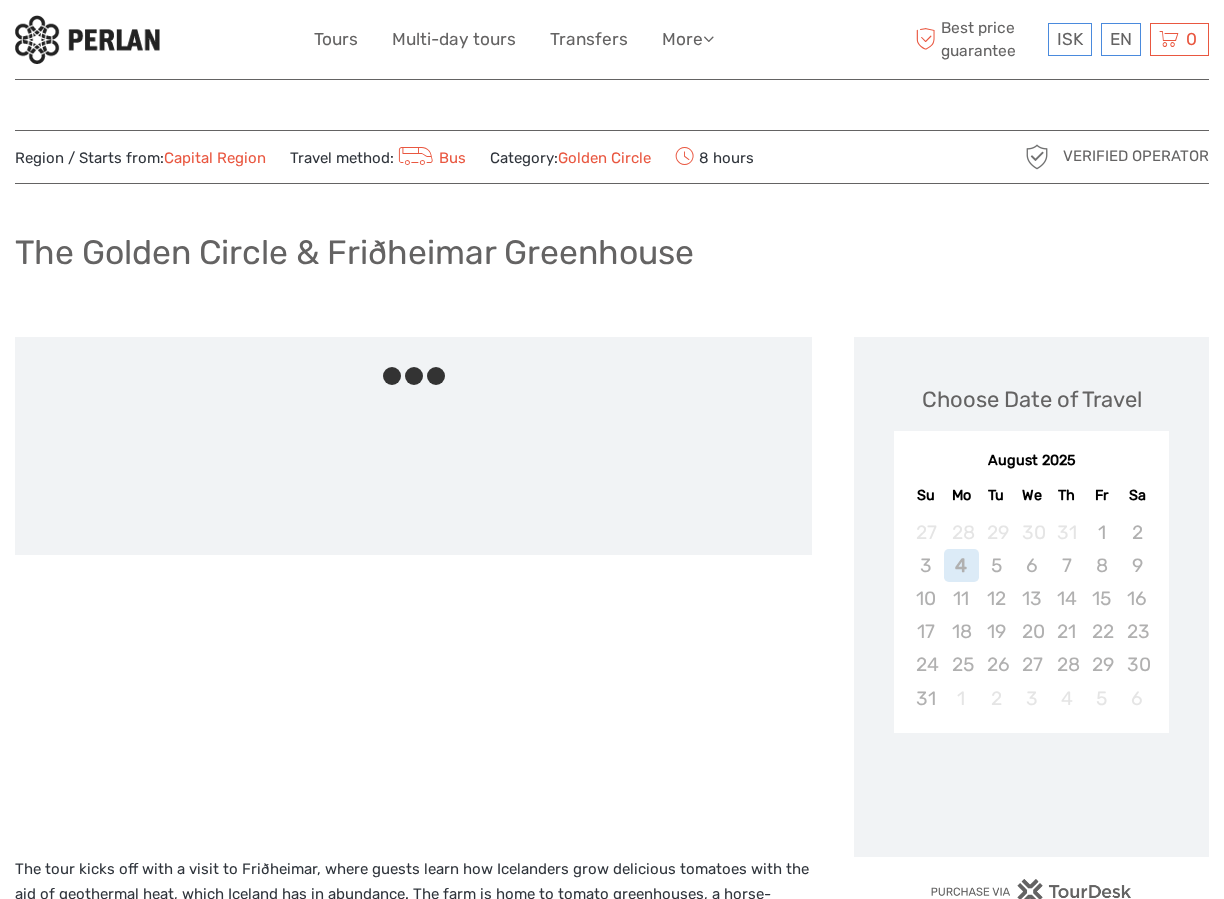 scroll, scrollTop: 0, scrollLeft: 0, axis: both 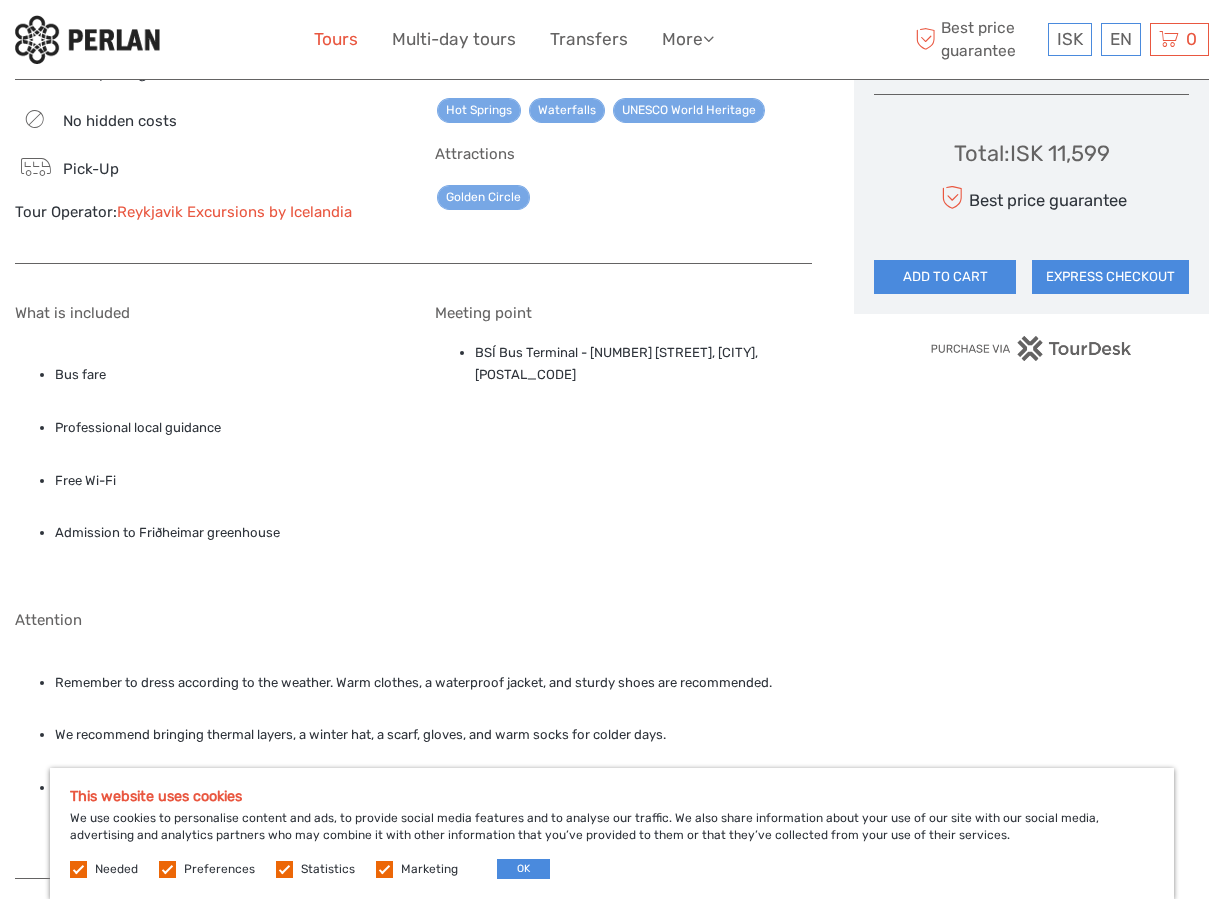 click on "Tours" at bounding box center (336, 39) 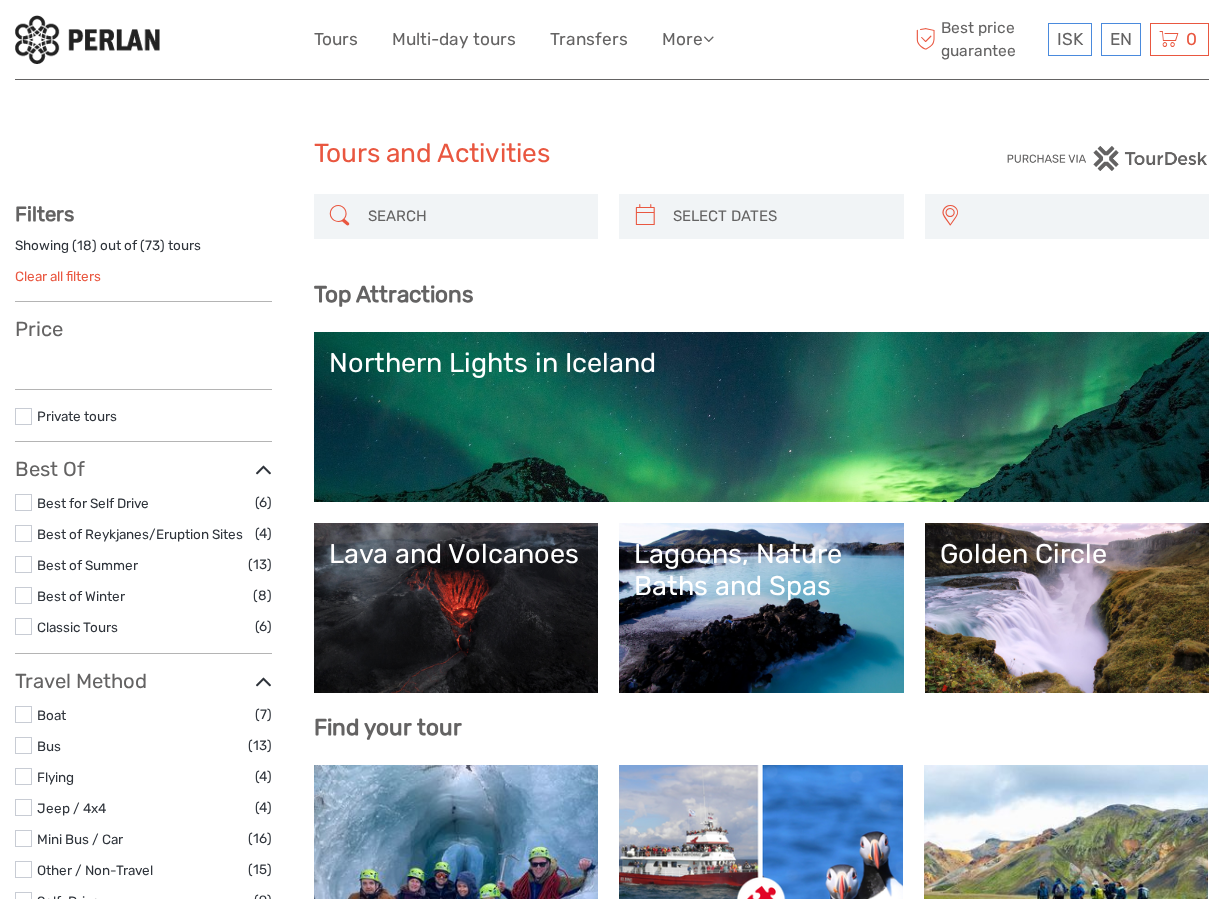 select 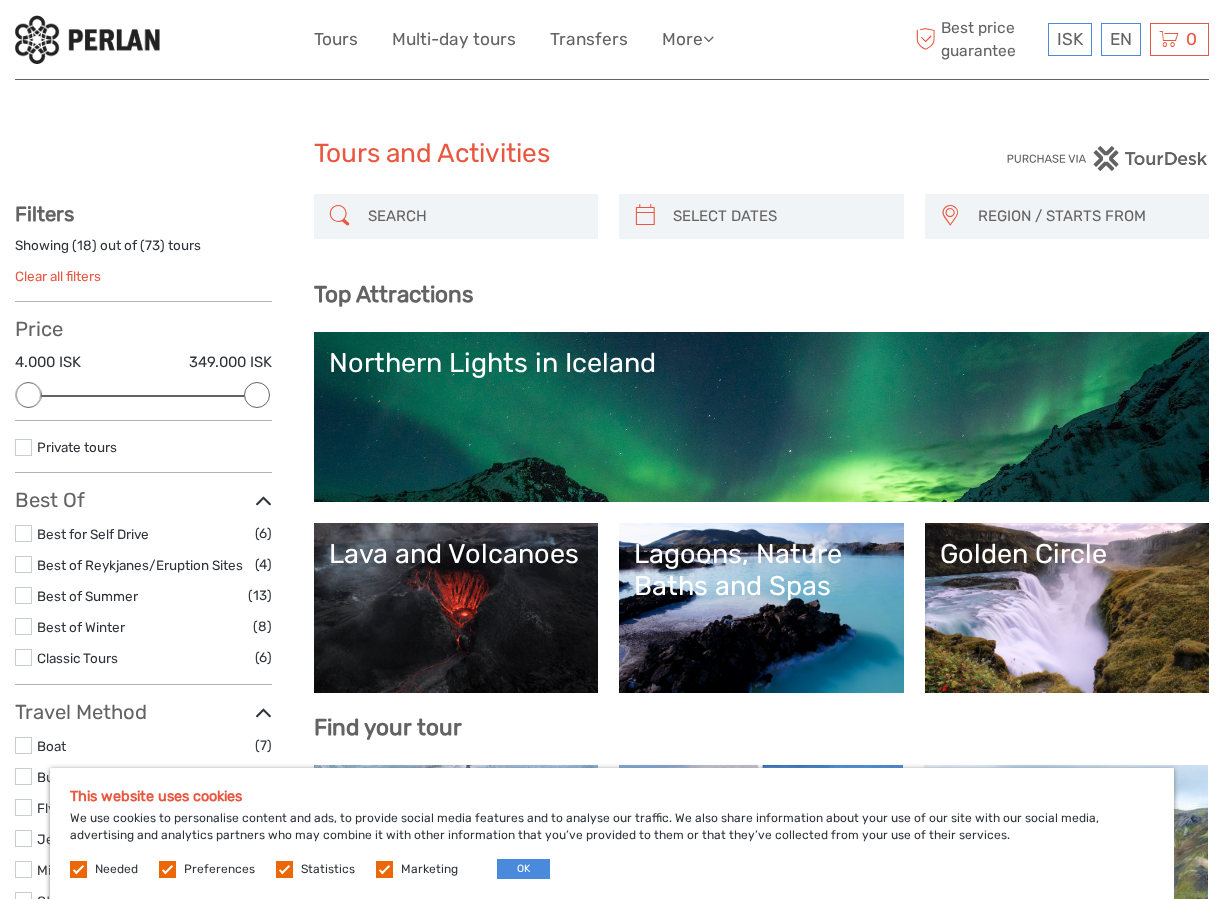 scroll, scrollTop: 0, scrollLeft: 0, axis: both 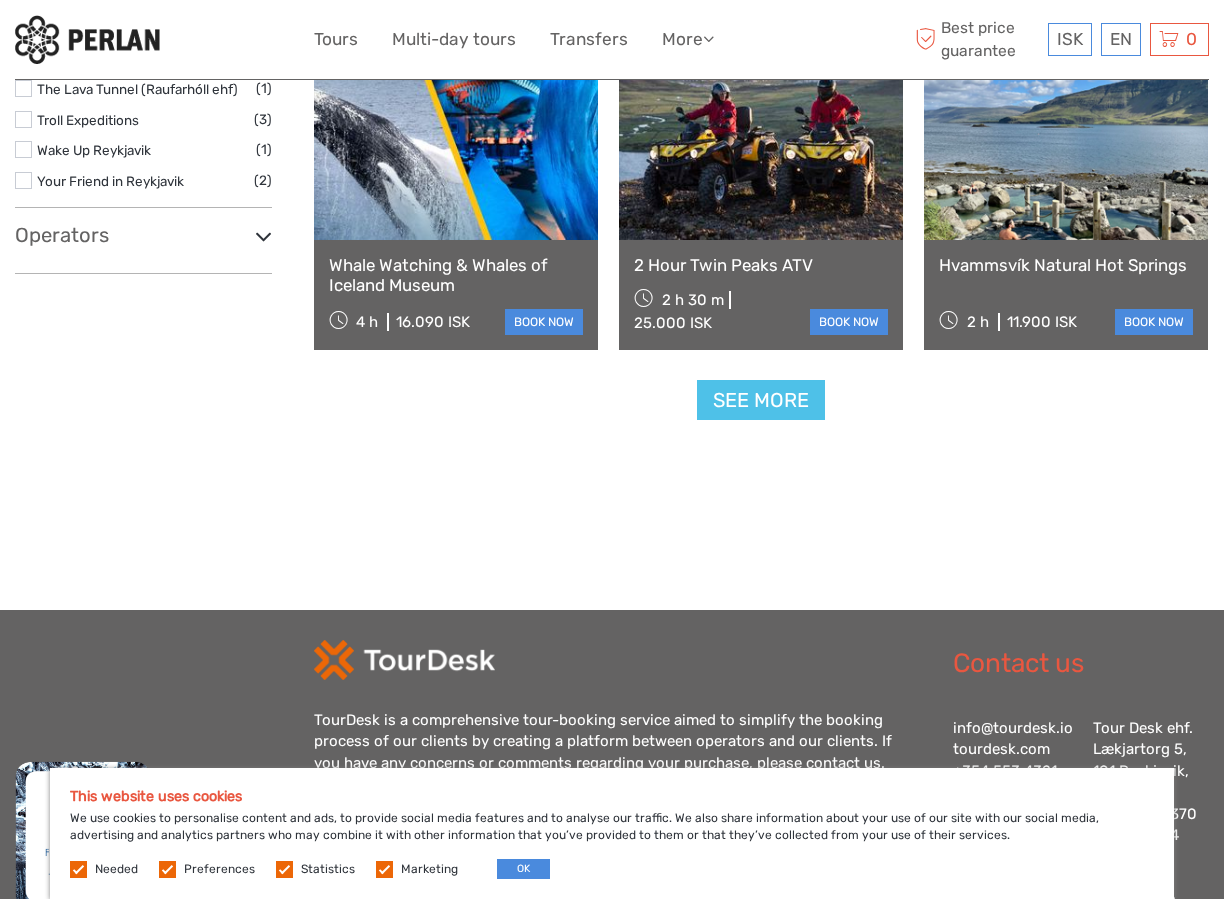 click on "See more" at bounding box center (761, 400) 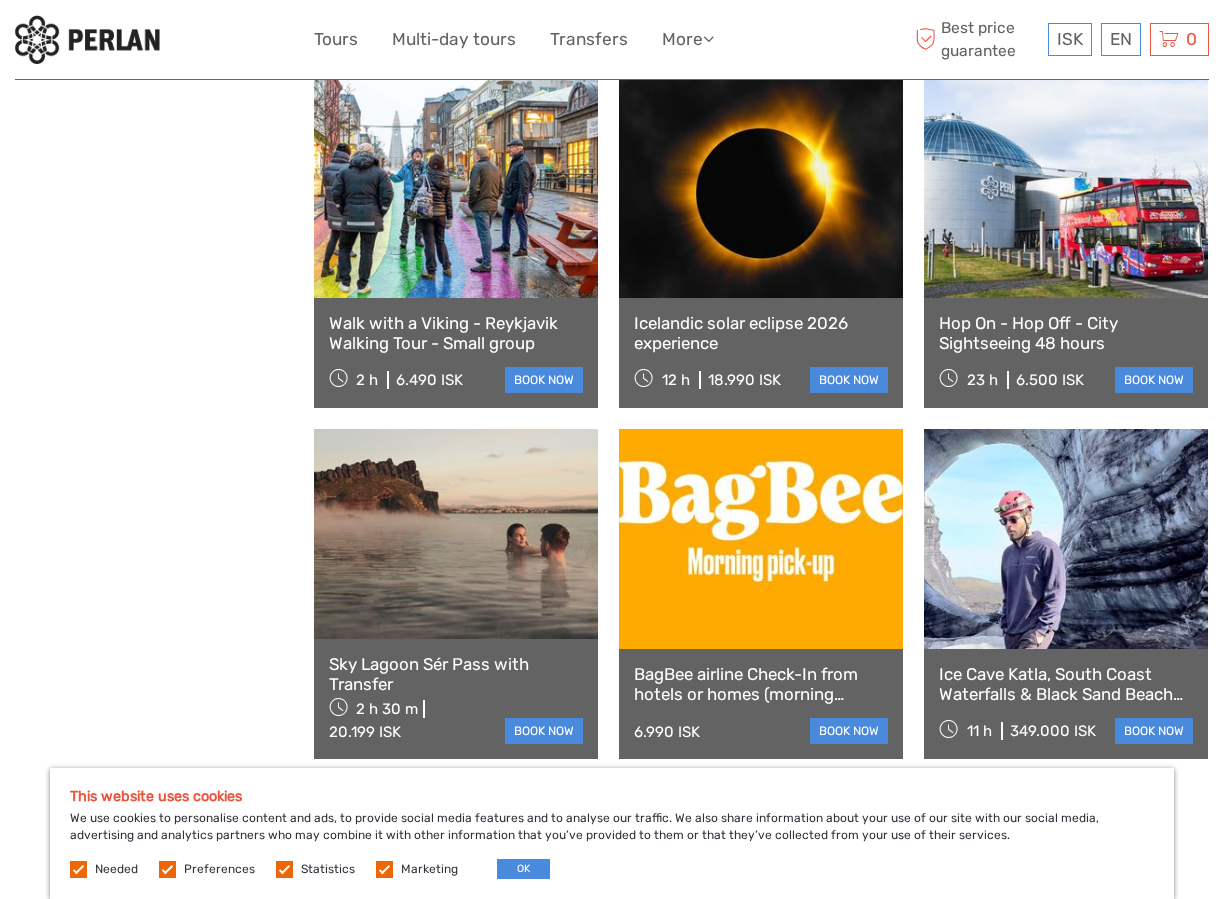scroll, scrollTop: 3667, scrollLeft: 0, axis: vertical 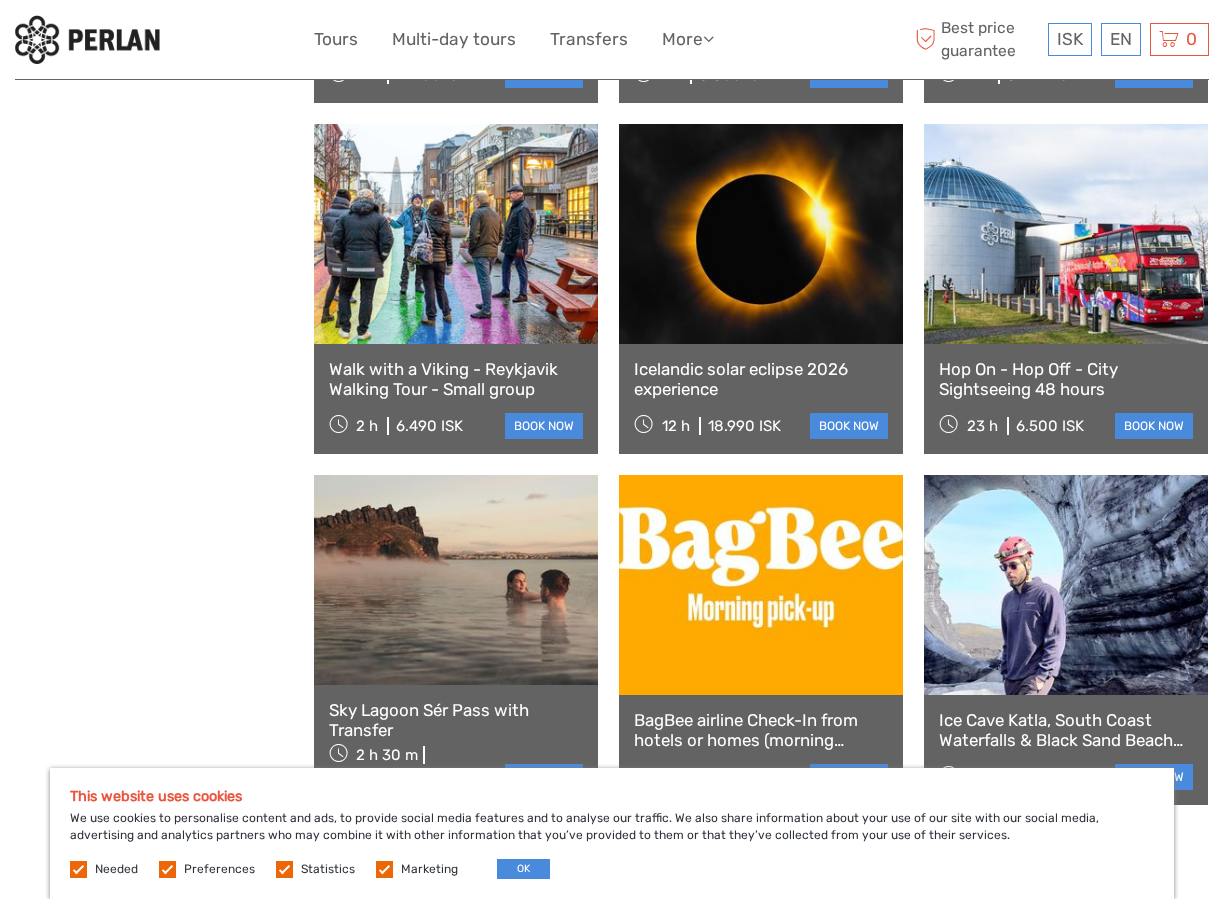 click on "Hop On - Hop Off - City Sightseeing 48 hours" at bounding box center (1066, 379) 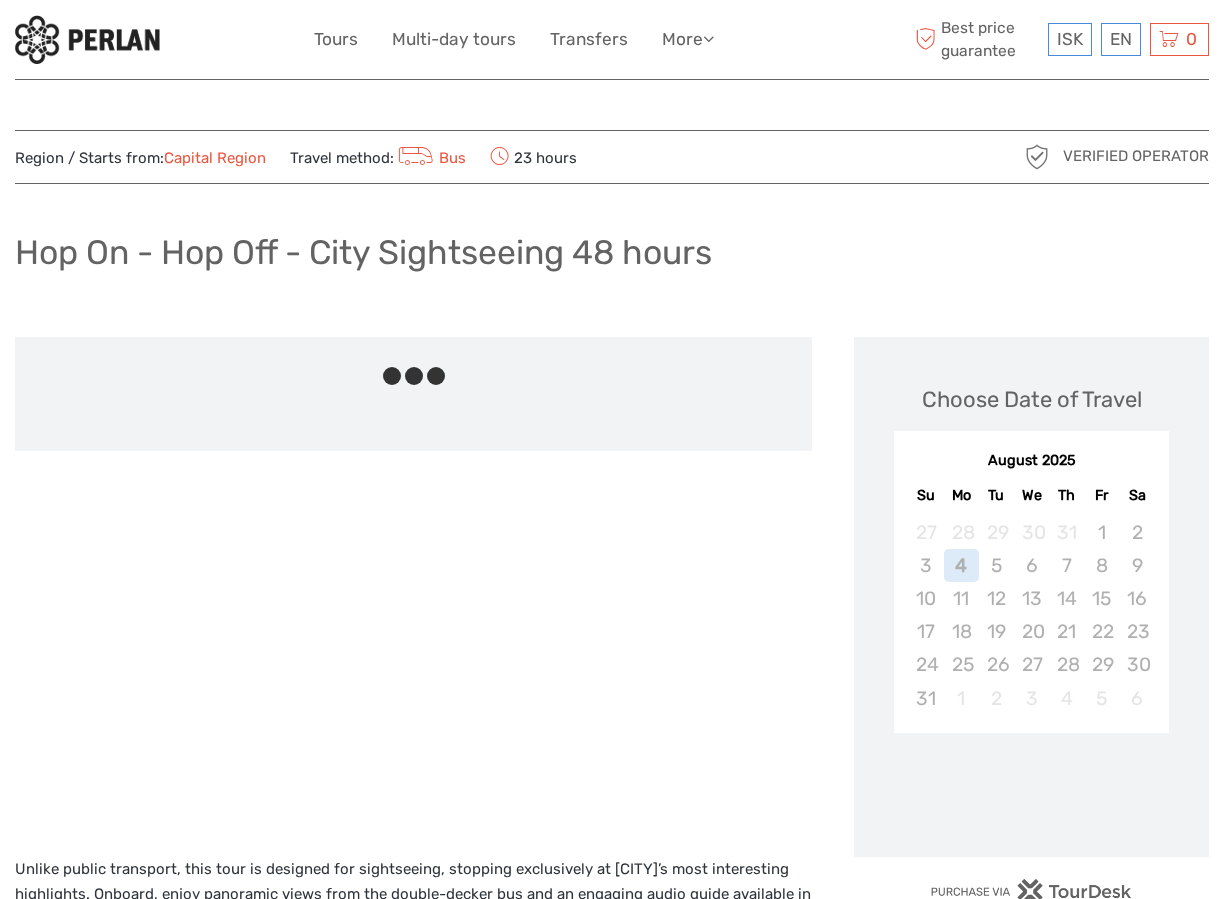 scroll, scrollTop: 0, scrollLeft: 0, axis: both 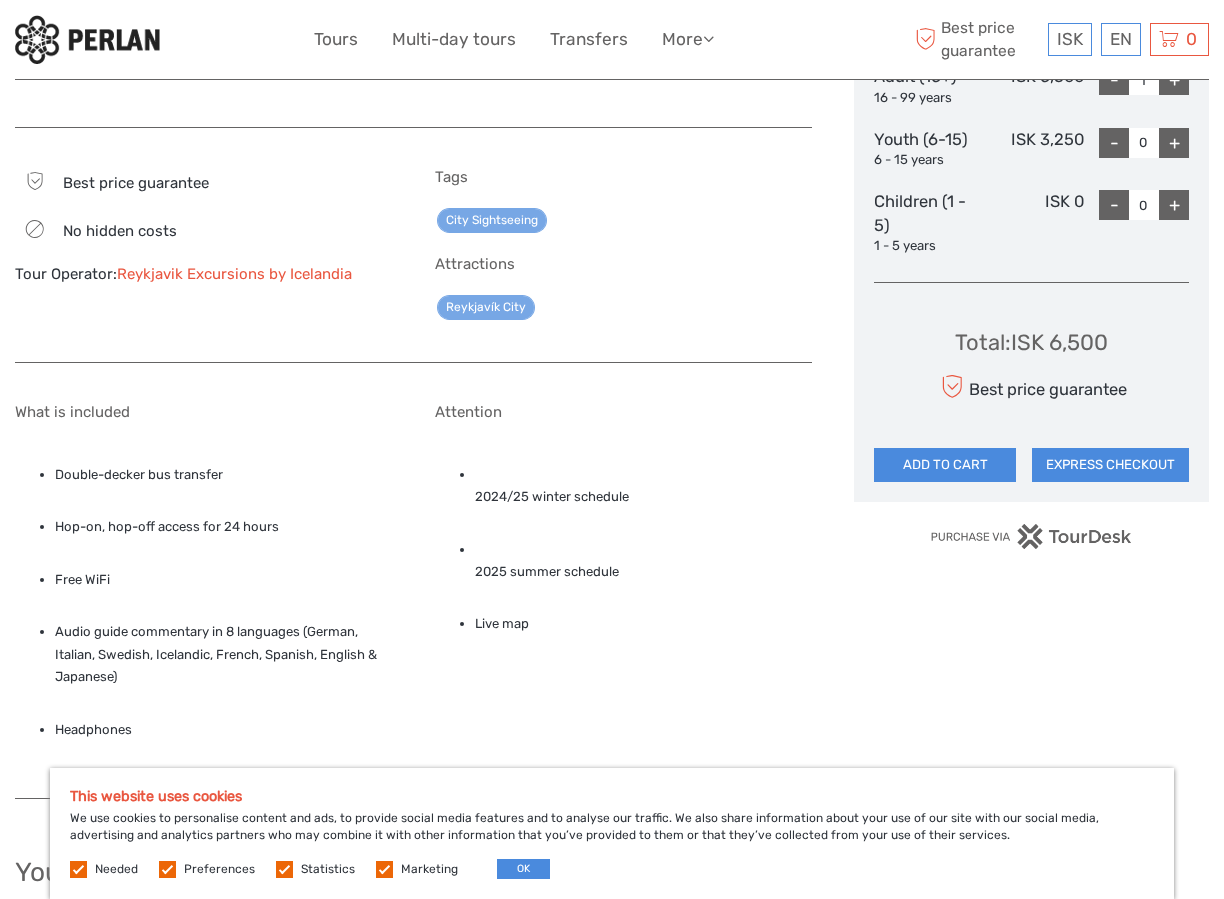 click on "2025 summer schedule" at bounding box center (644, 561) 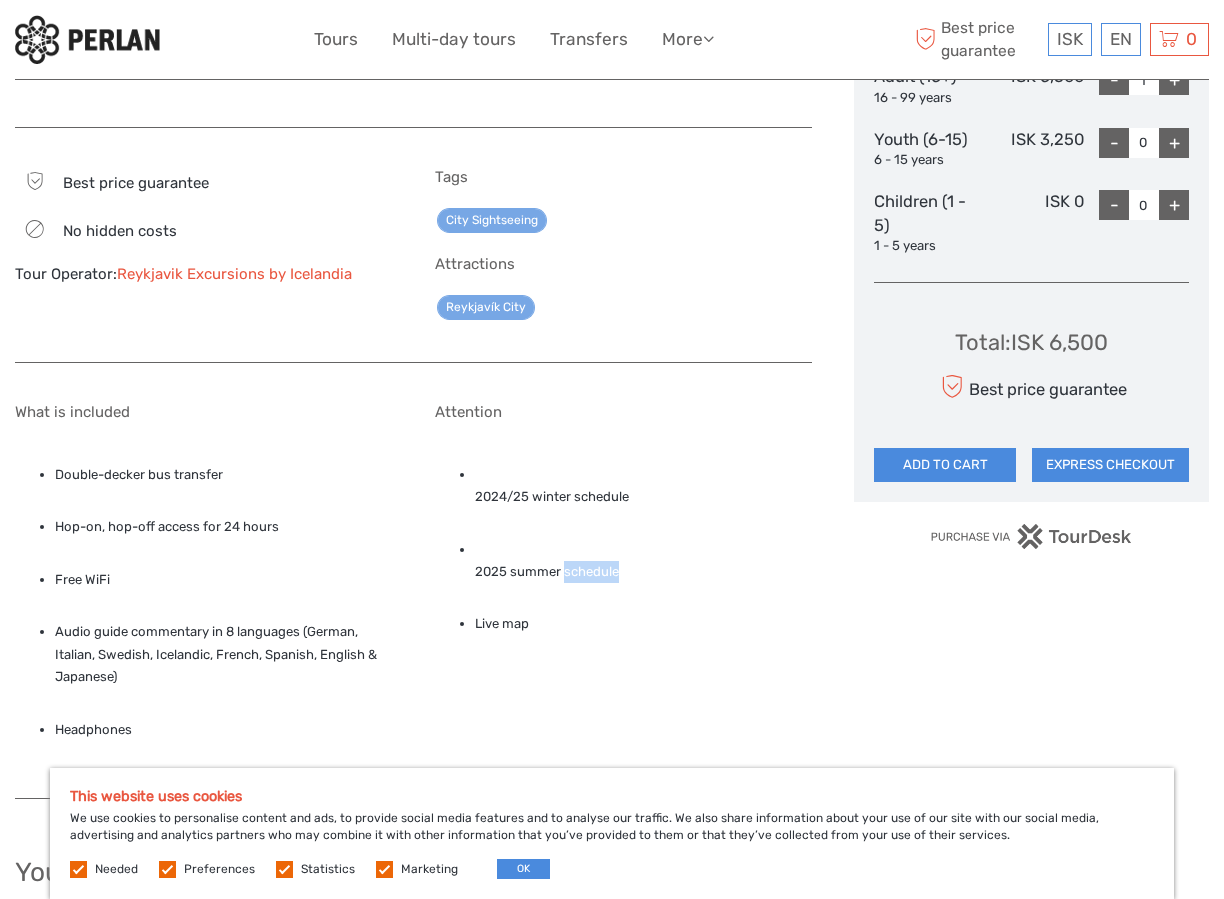 click on "2025 summer schedule" at bounding box center (644, 561) 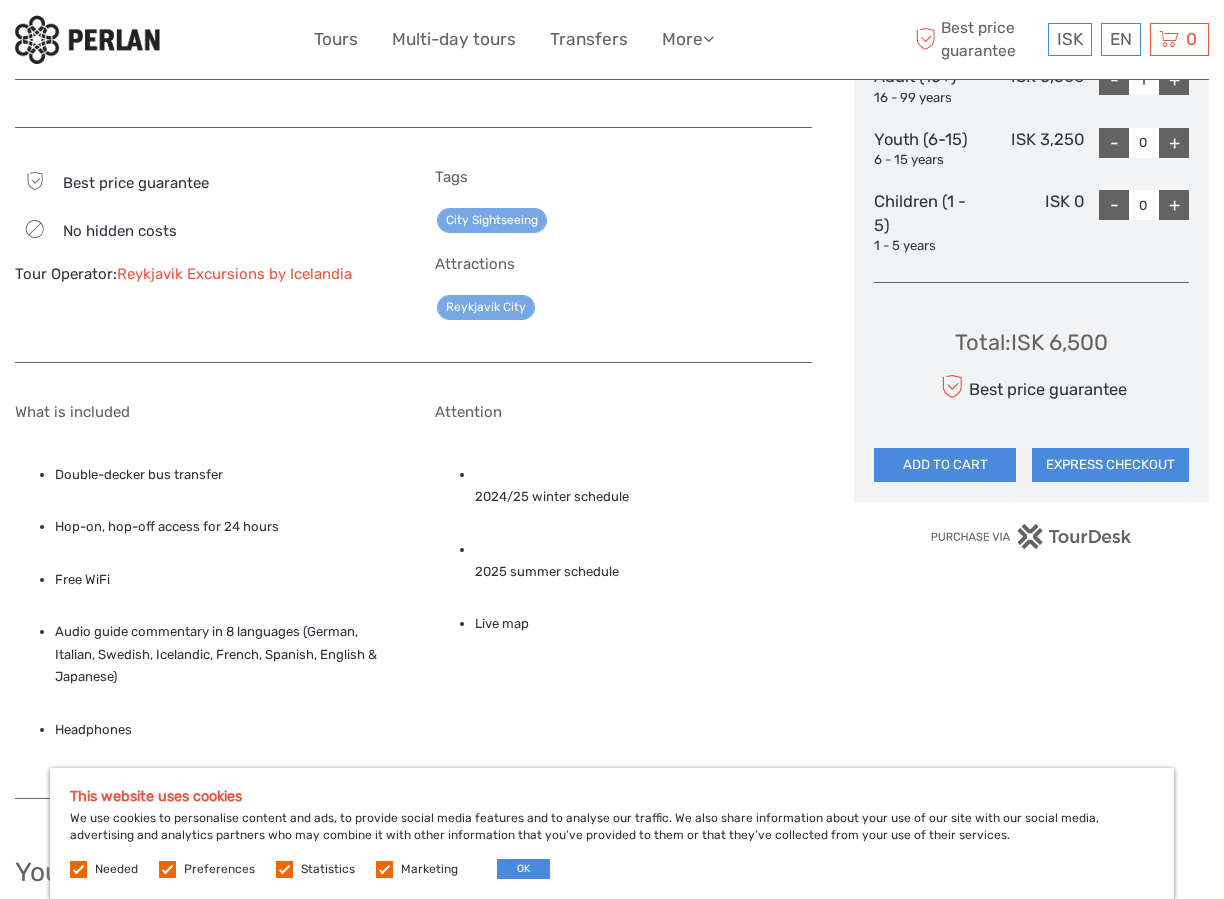 click on "2025 summer schedule" at bounding box center (644, 561) 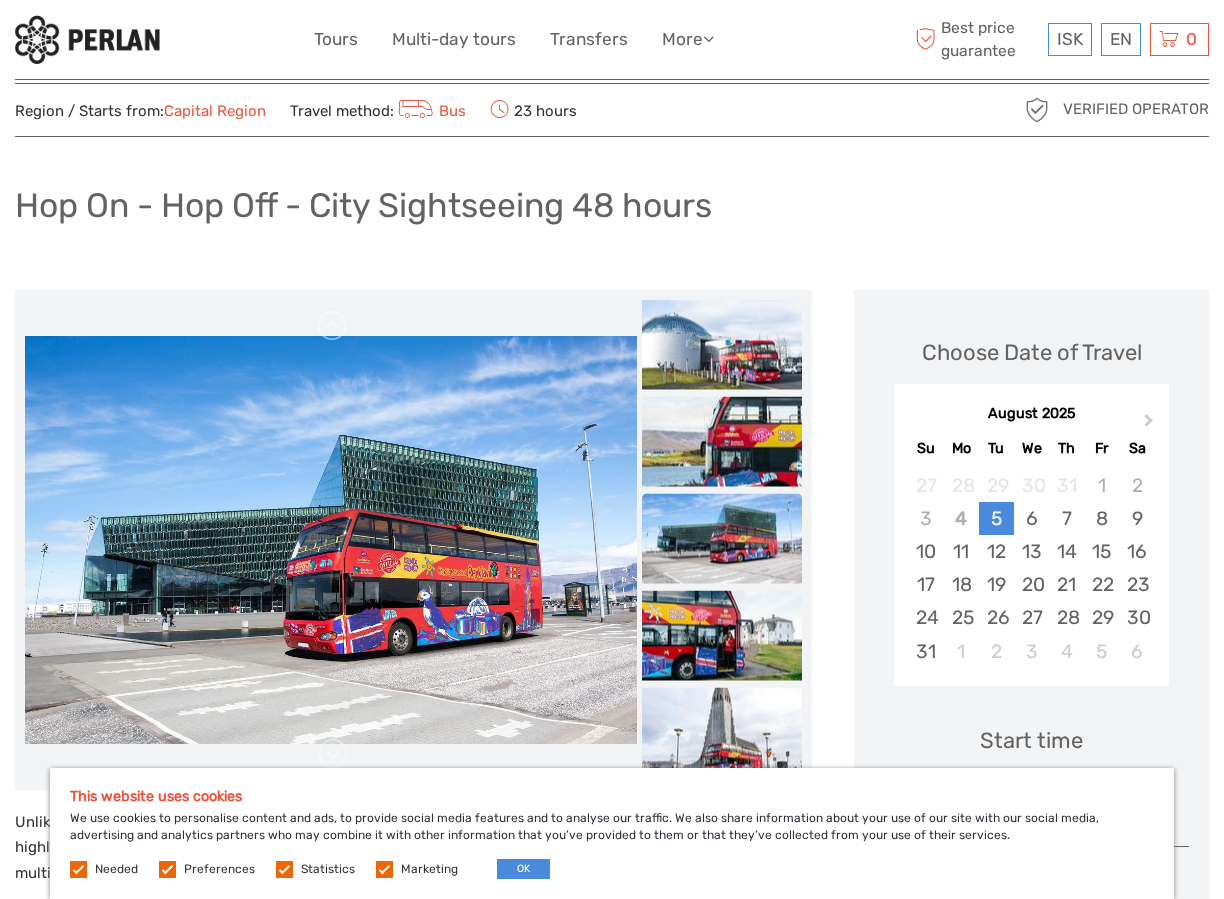 scroll, scrollTop: 0, scrollLeft: 0, axis: both 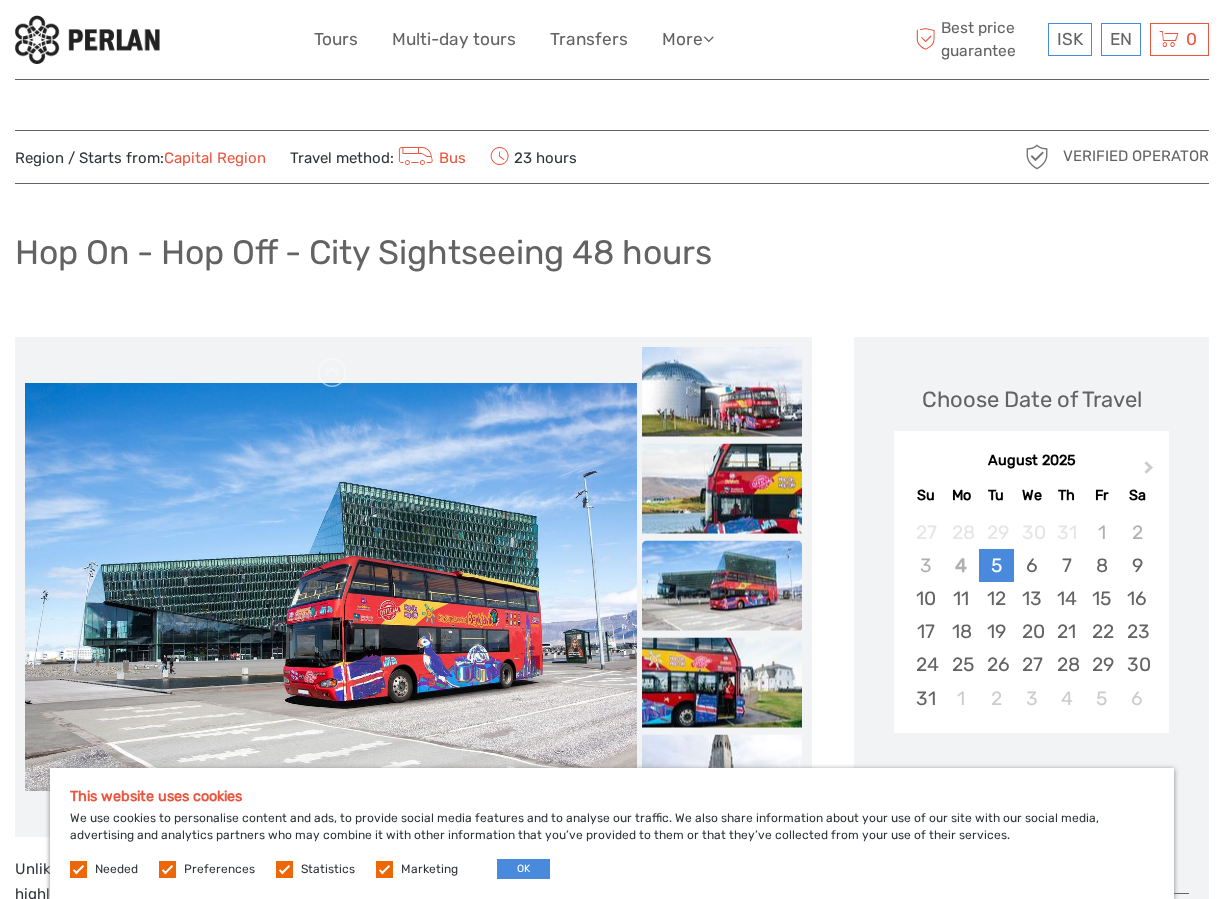 click at bounding box center (499, 157) 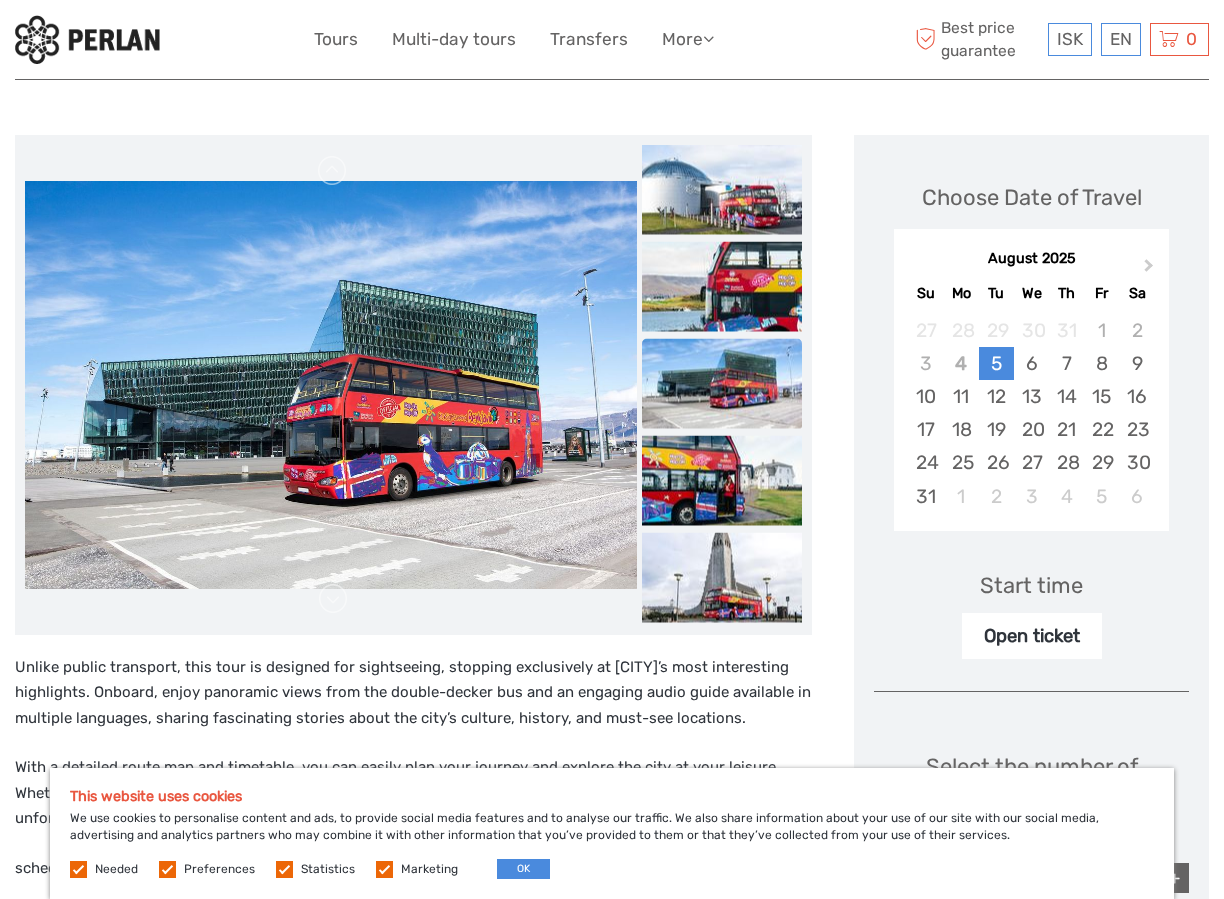 scroll, scrollTop: 0, scrollLeft: 0, axis: both 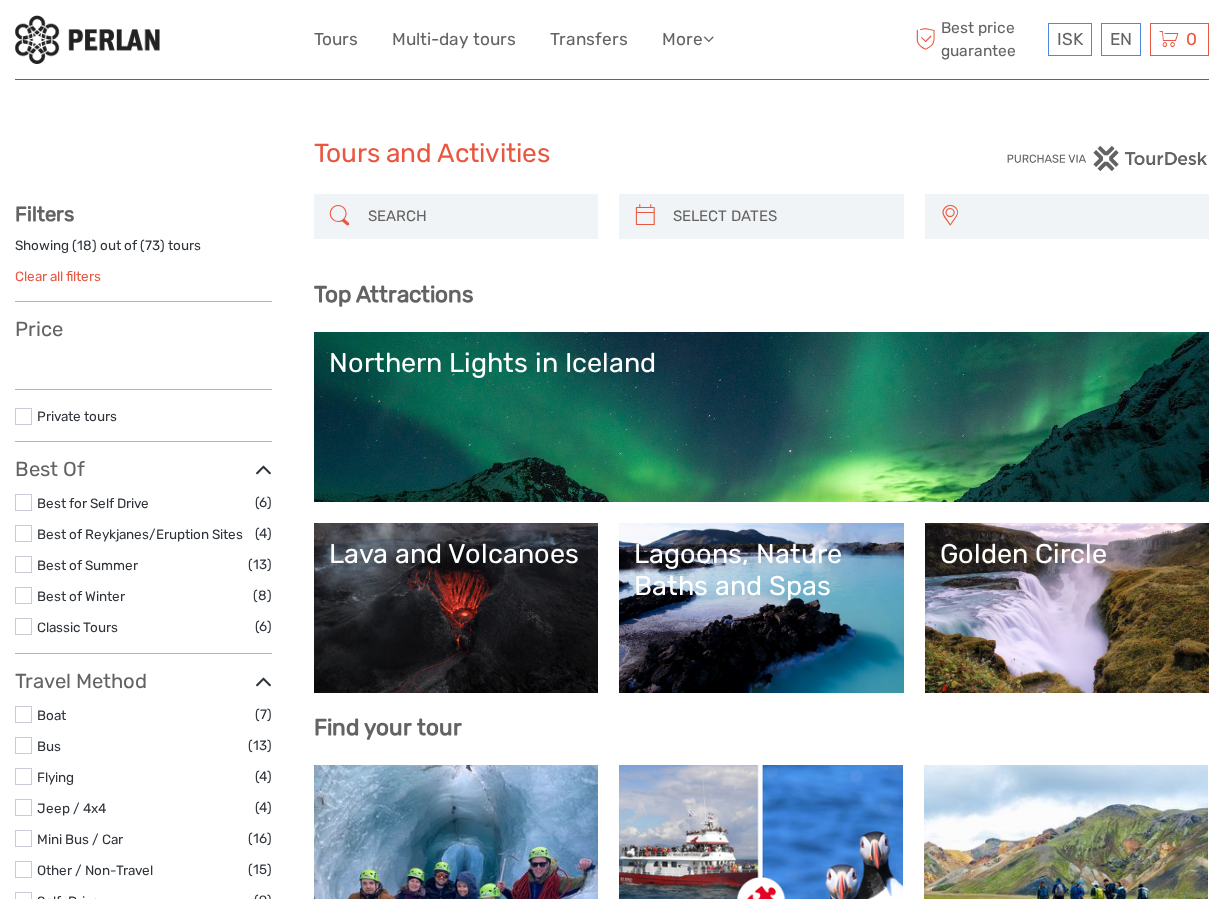 select 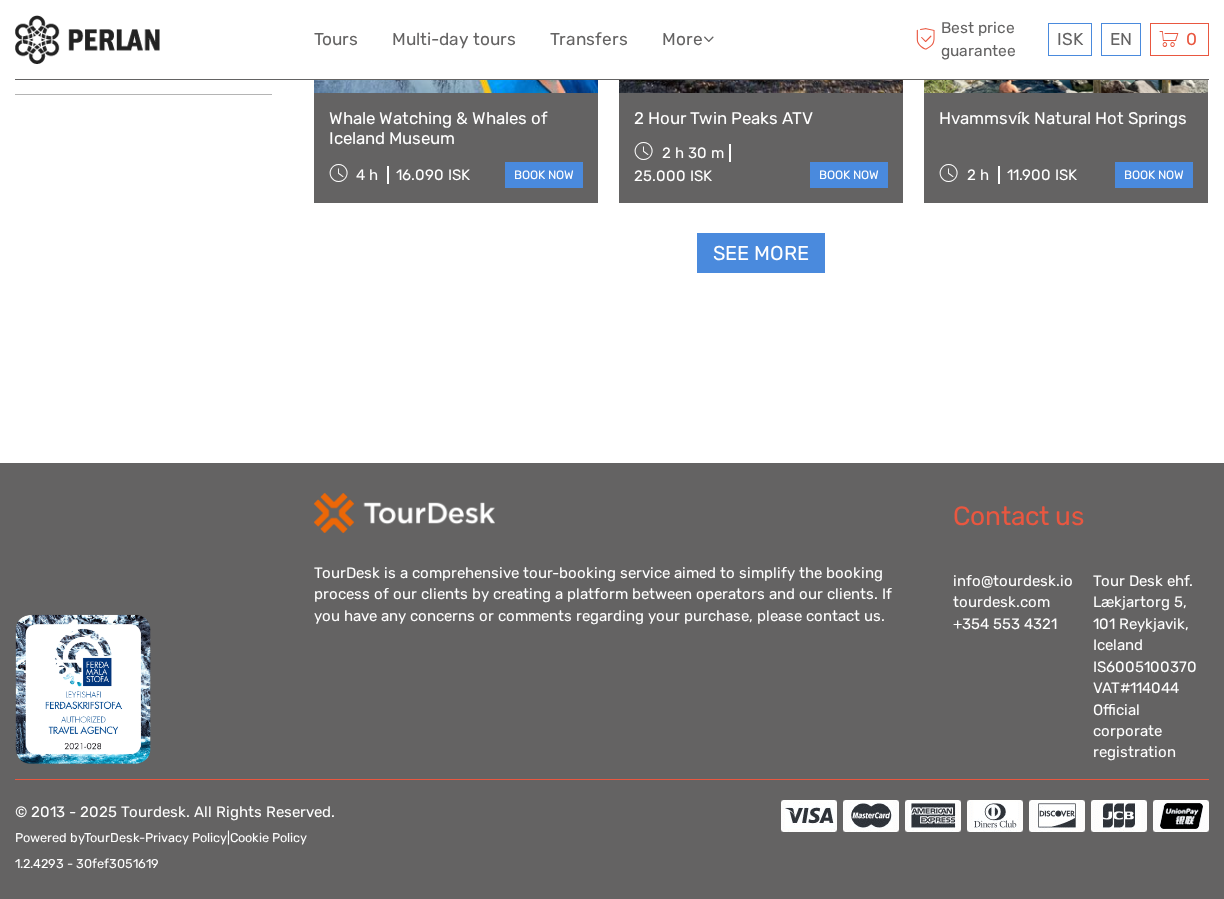select 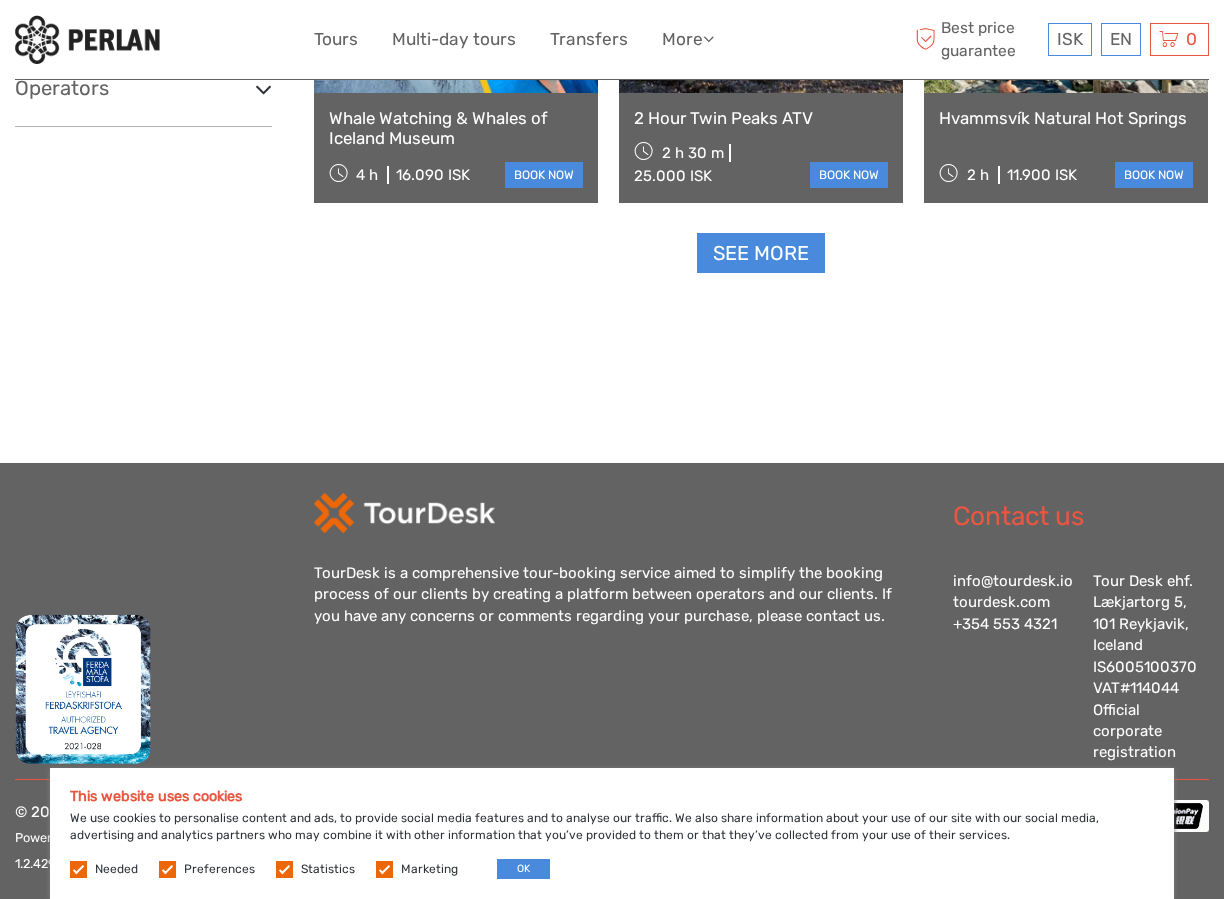 scroll, scrollTop: 0, scrollLeft: 0, axis: both 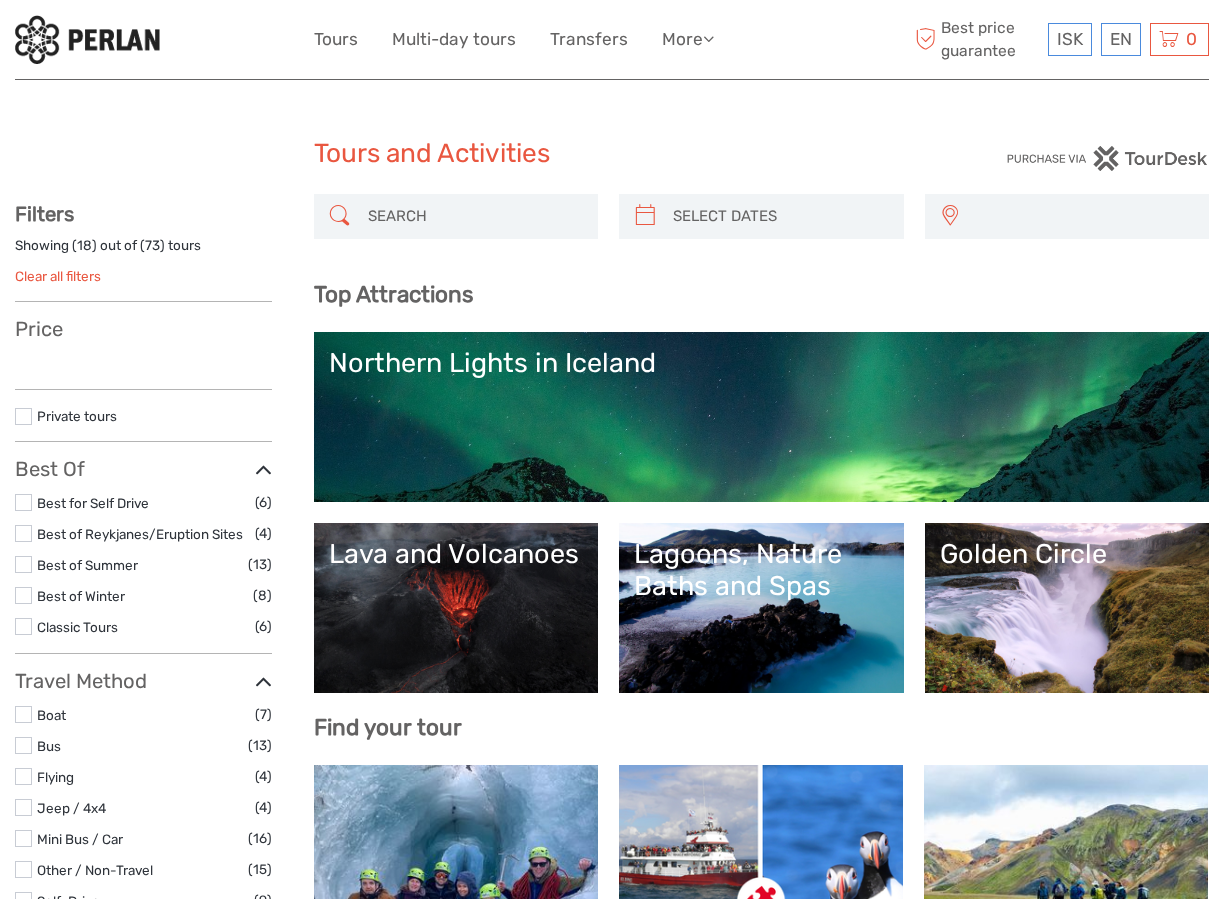 select 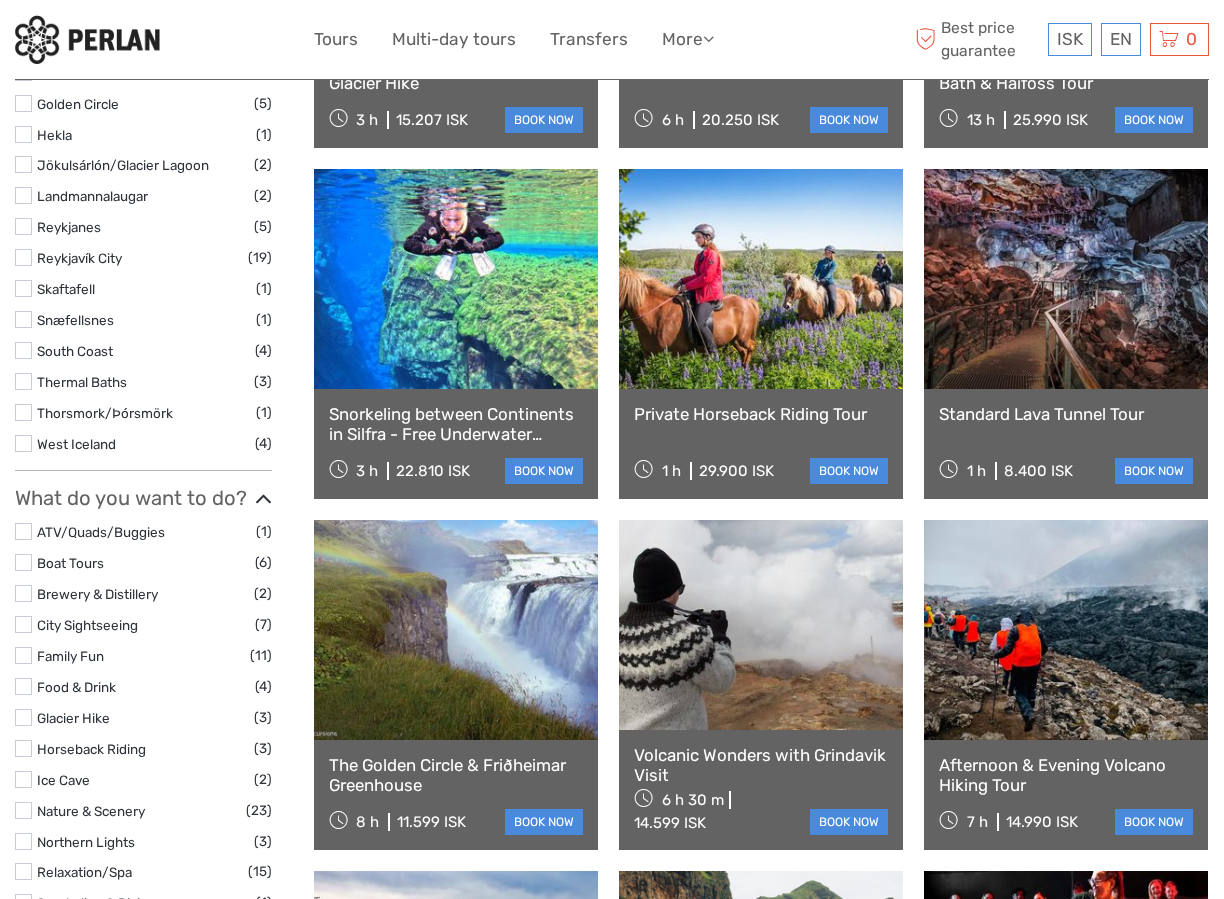 select 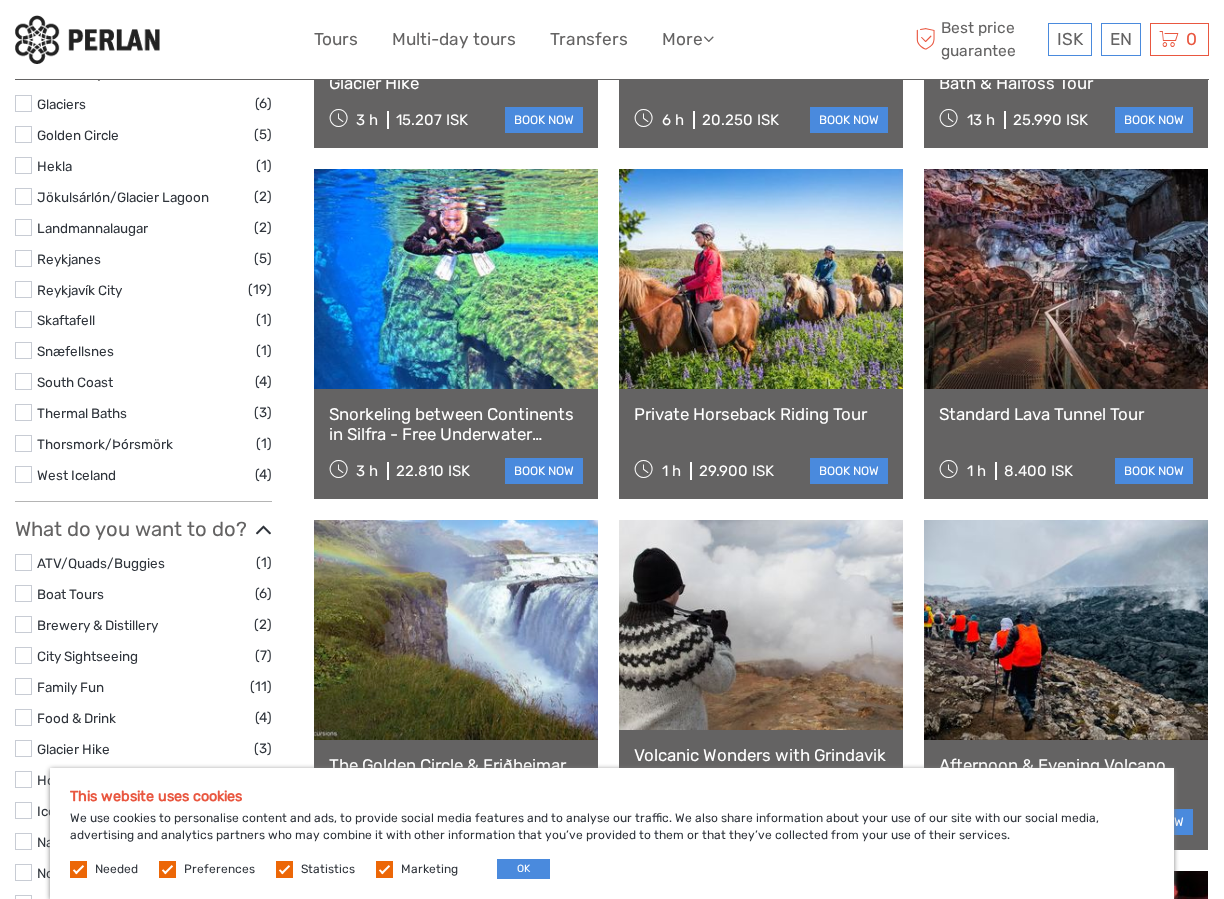 scroll, scrollTop: 0, scrollLeft: 0, axis: both 